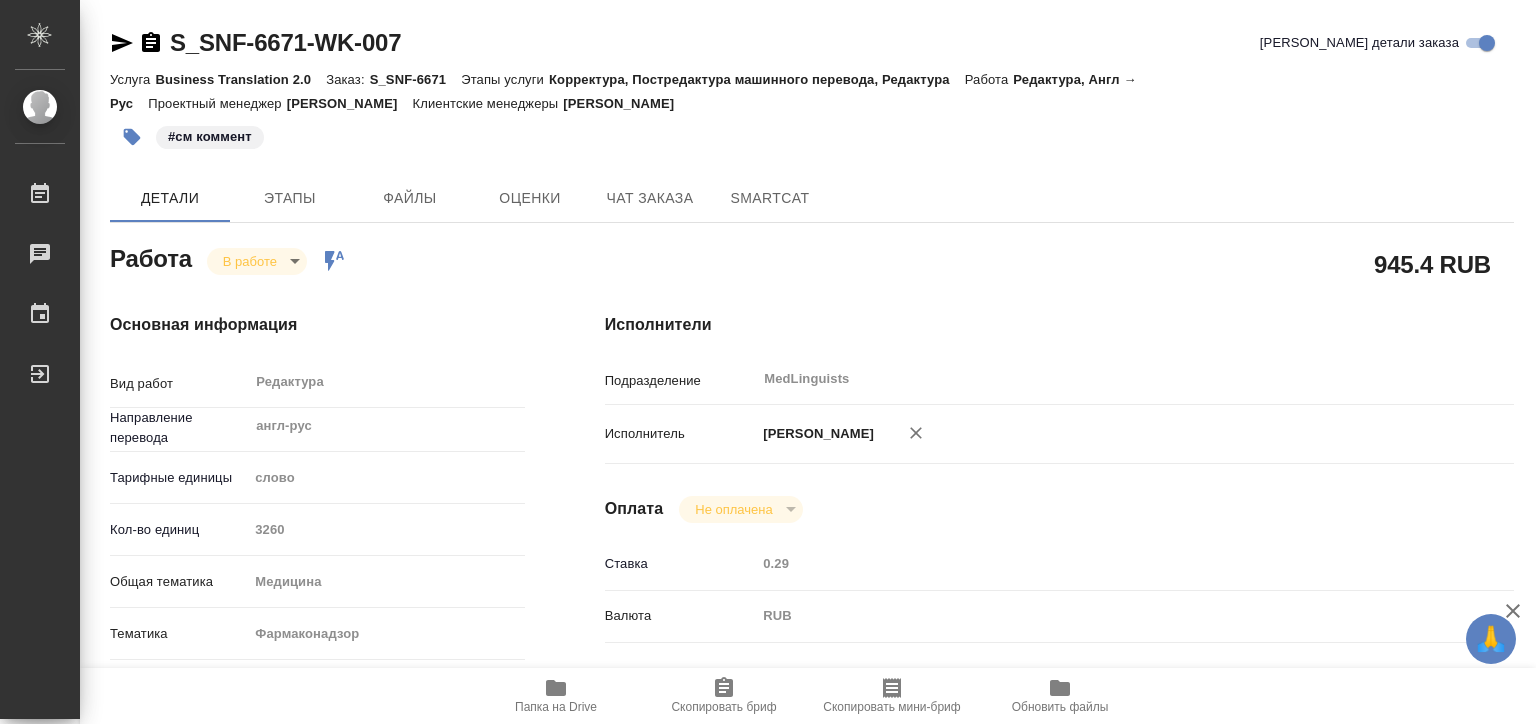 scroll, scrollTop: 0, scrollLeft: 0, axis: both 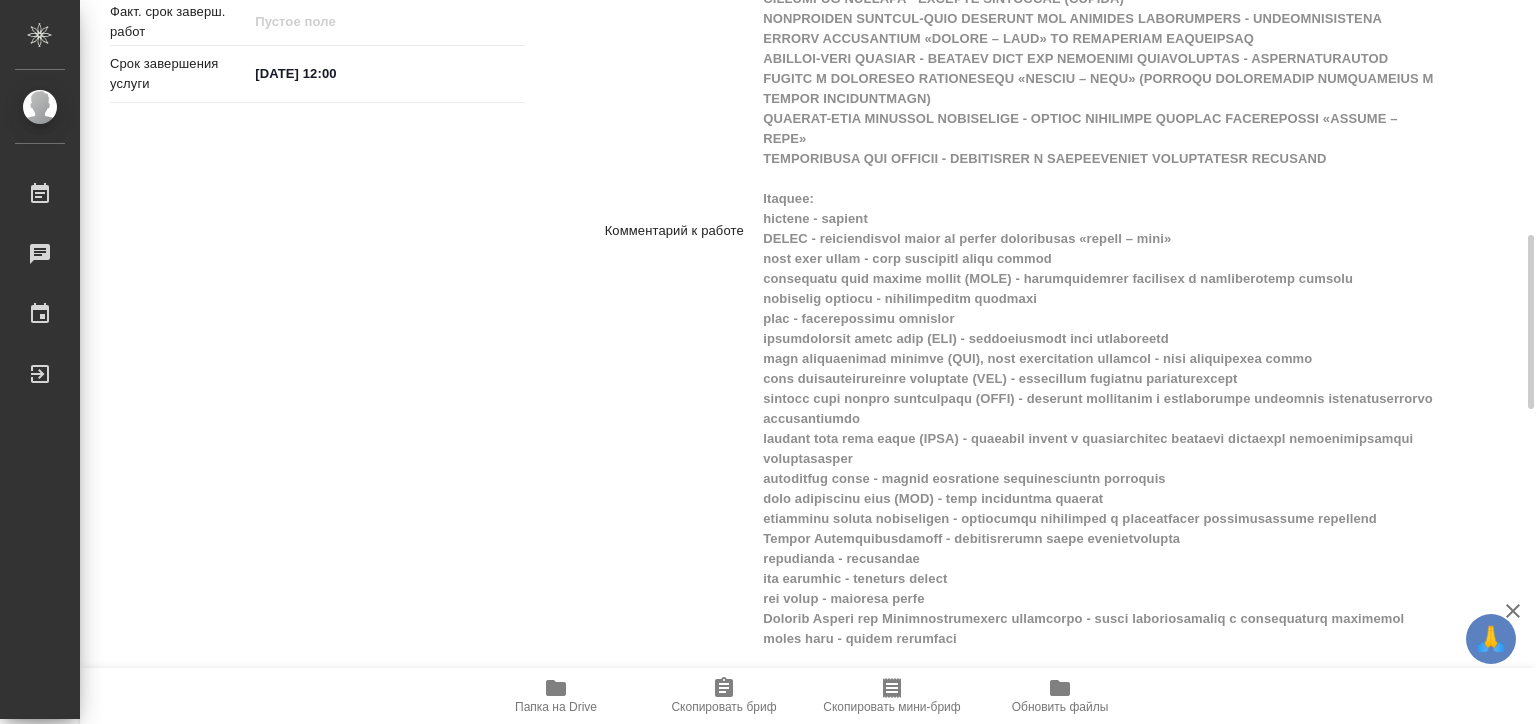 click on "Комментарий к работе x" at bounding box center [1059, 231] 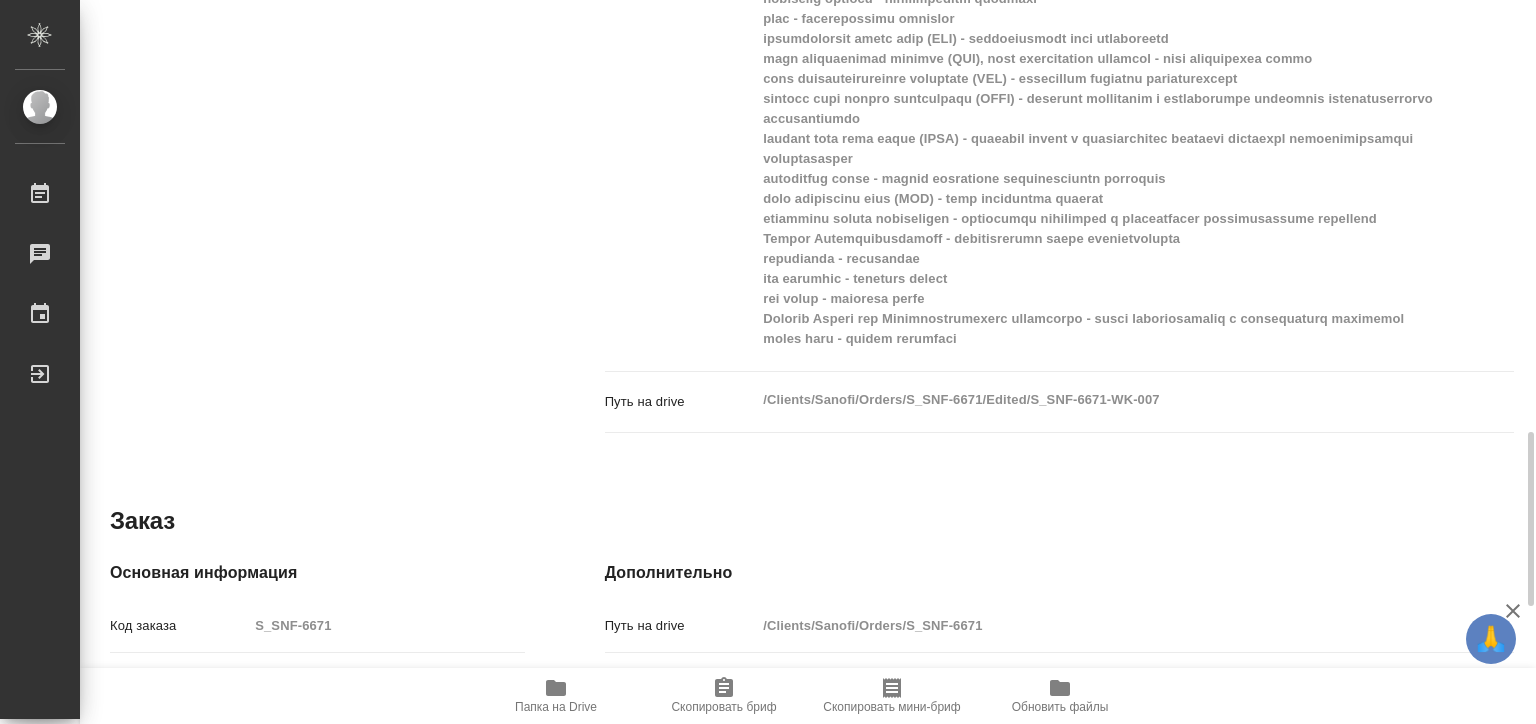 scroll, scrollTop: 1376, scrollLeft: 0, axis: vertical 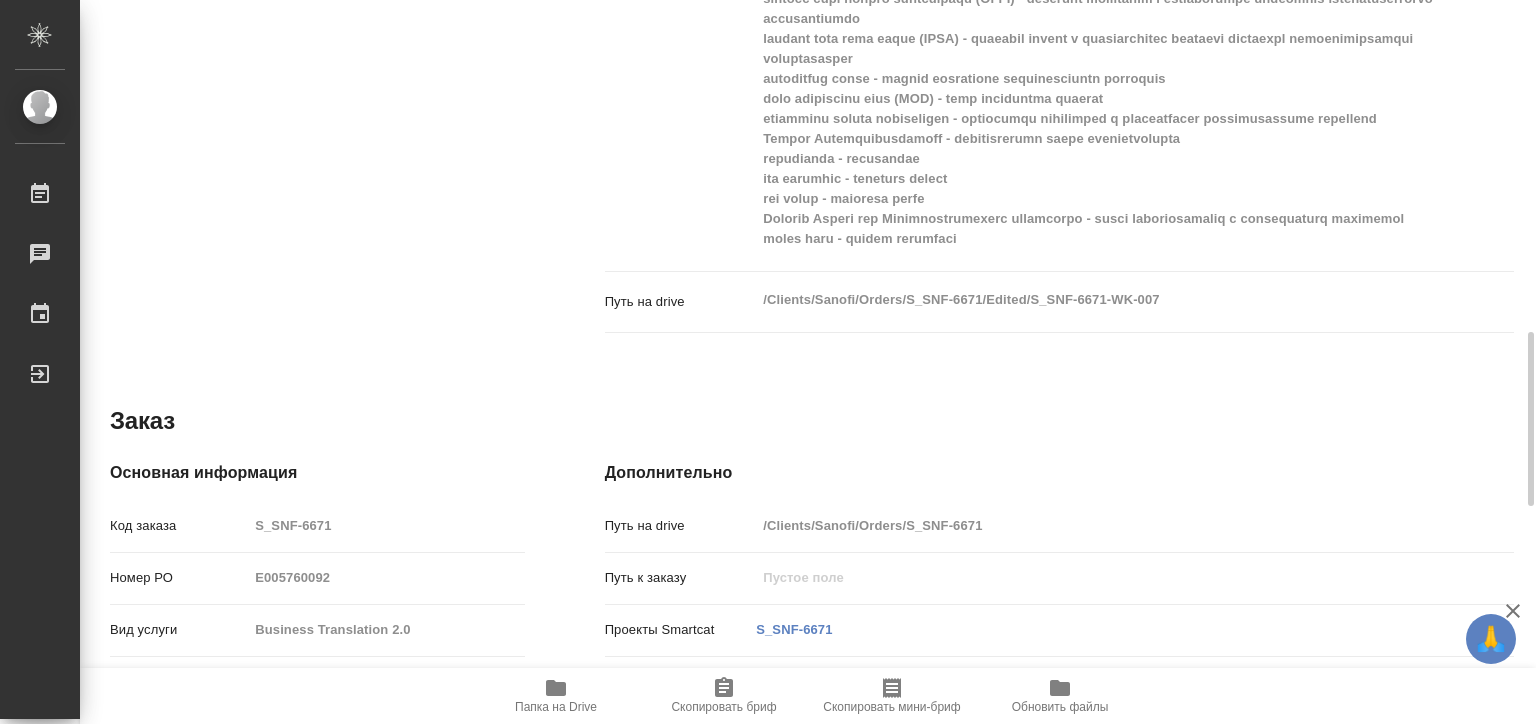 click 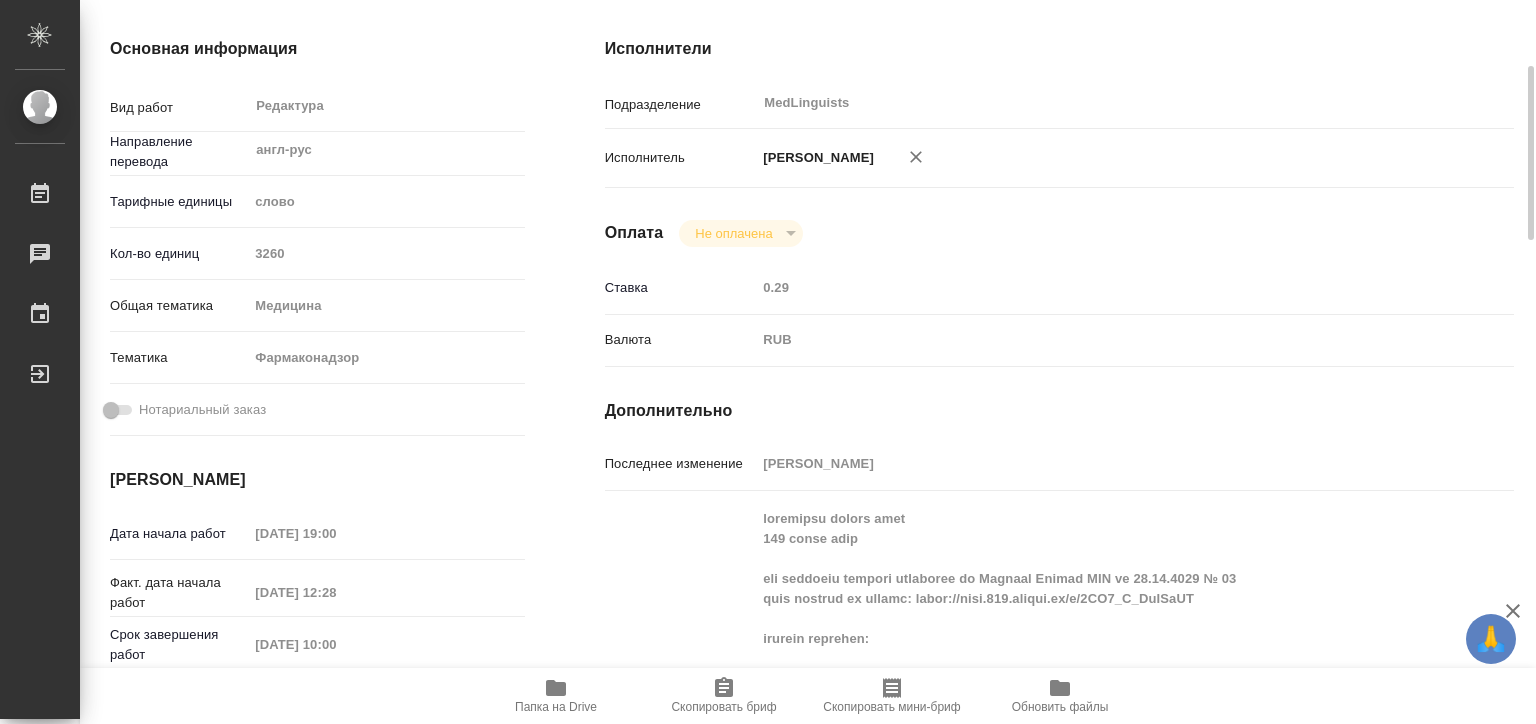 scroll, scrollTop: 0, scrollLeft: 0, axis: both 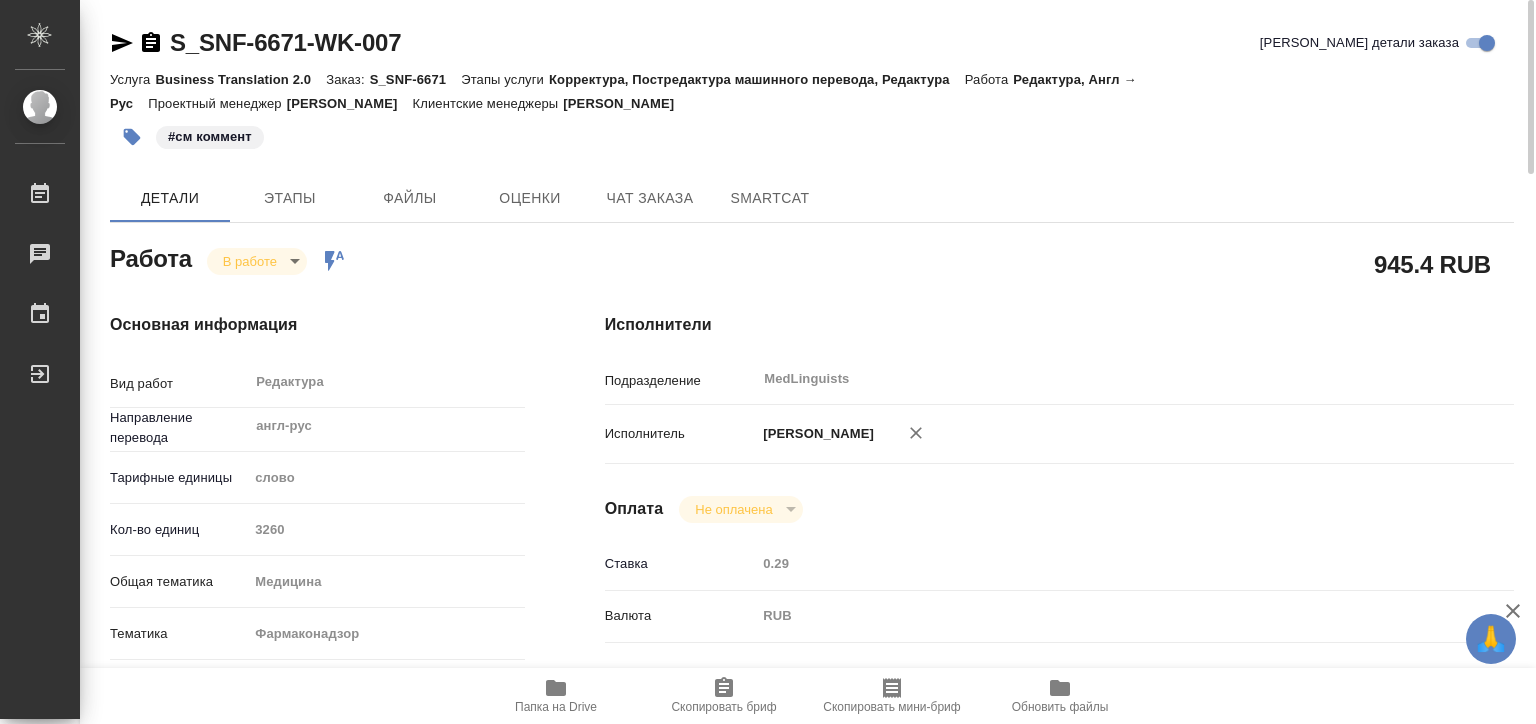 click on "🙏 .cls-1
fill:#fff;
AWATERA Matveeva Elena Работы 0 Чаты График Выйти S_SNF-6671-WK-007 Кратко детали заказа Услуга Business Translation 2.0 Заказ: S_SNF-6671 Этапы услуги Корректура, Постредактура машинного перевода, Редактура Работа Редактура, Англ → Рус Проектный менеджер Горшкова Валентина Клиентские менеджеры Сайдашева Диляра #см коммент Детали Этапы Файлы Оценки Чат заказа SmartCat Работа В работе inProgress Работа включена в последовательность 945.4 RUB Основная информация Вид работ Редактура x ​ Направление перевода англ-рус ​ Тарифные единицы слово 5a8b1489cc6b4906c91bfd90 Кол-во единиц 3260" at bounding box center (768, 362) 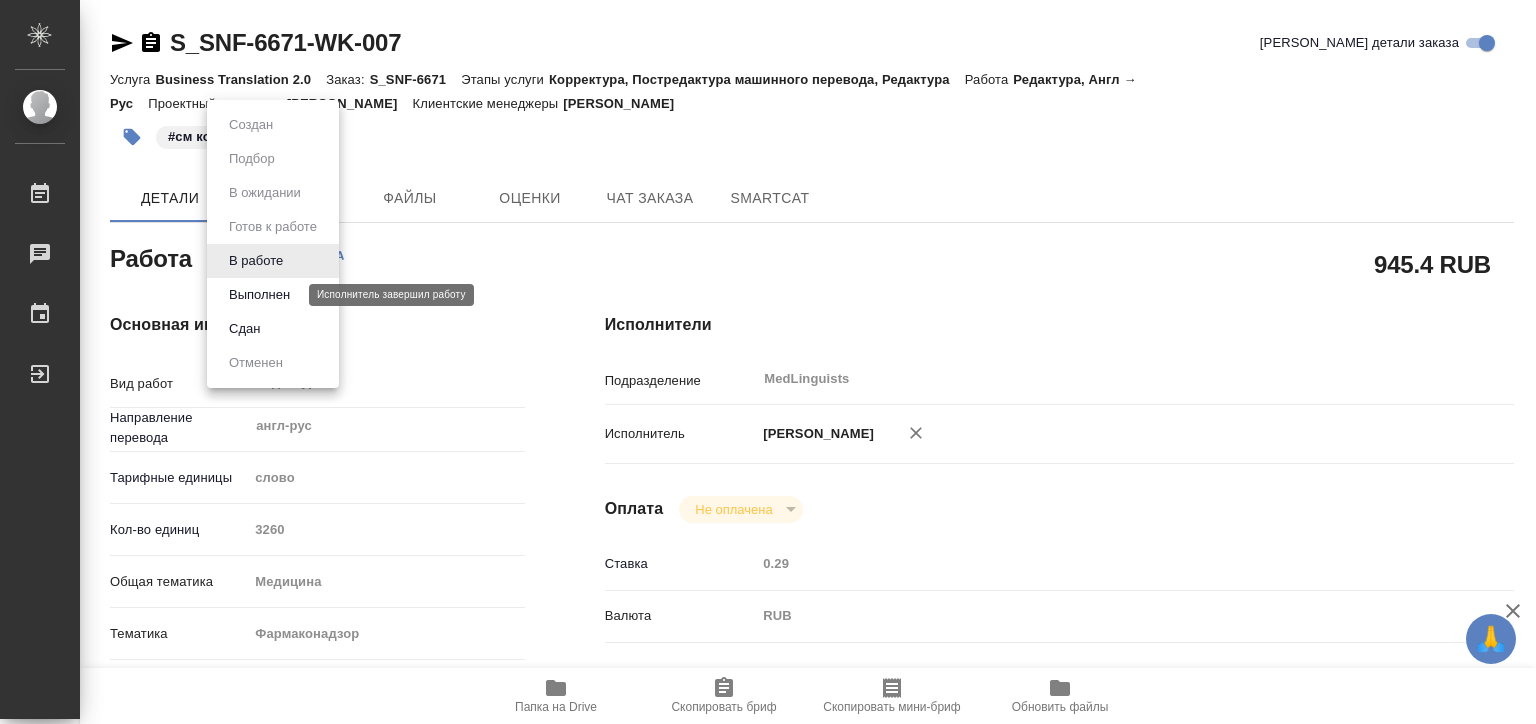 click on "Выполнен" at bounding box center (259, 295) 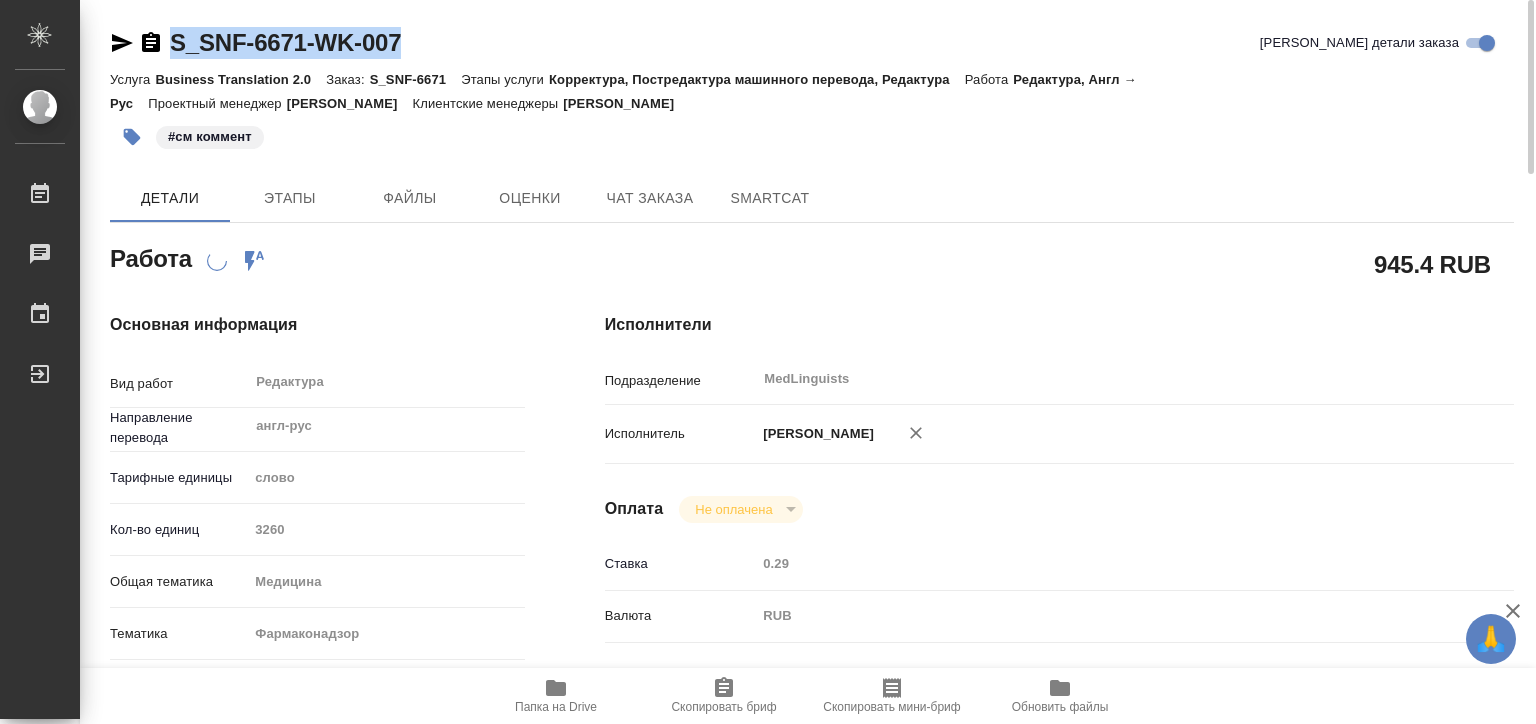 copy on "S_SNF-6671-WK-007" 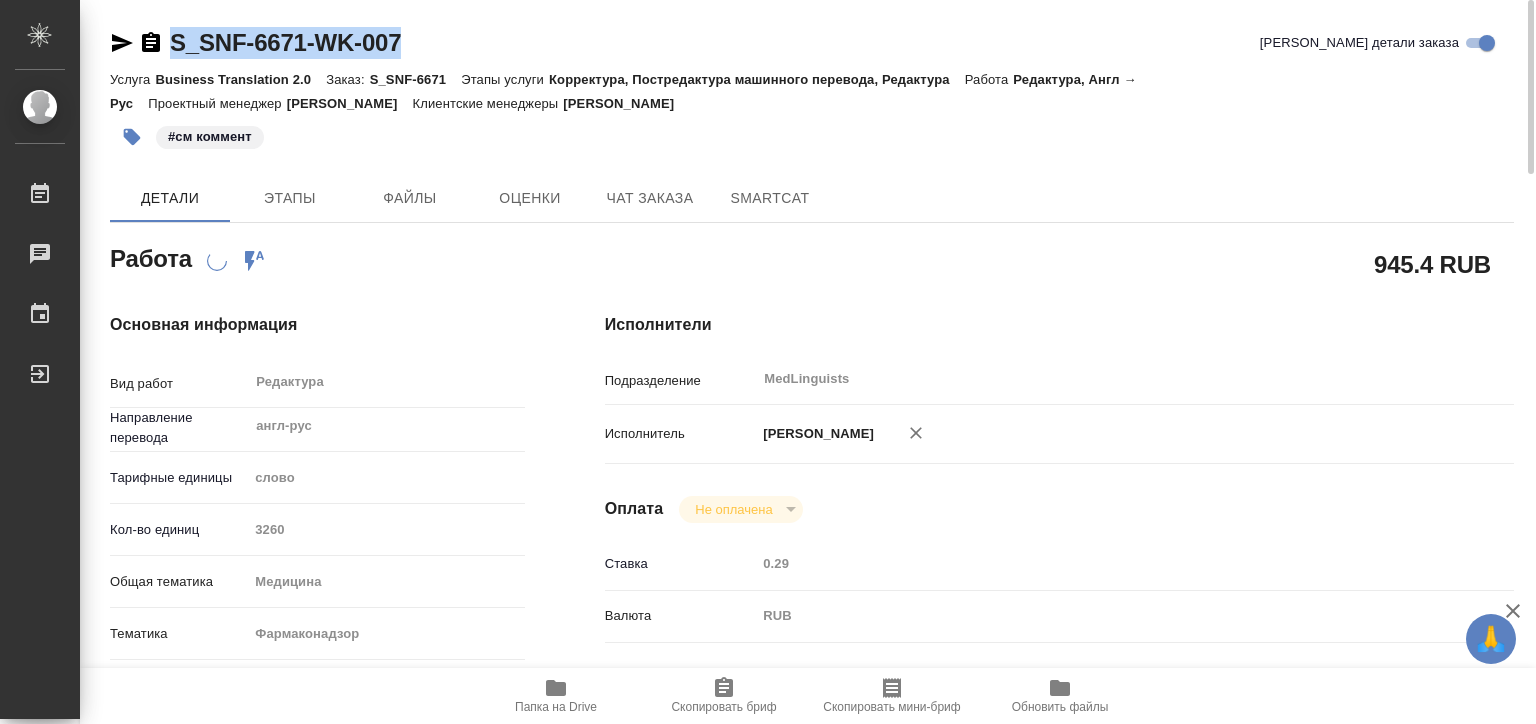 drag, startPoint x: 464, startPoint y: 40, endPoint x: 171, endPoint y: 44, distance: 293.0273 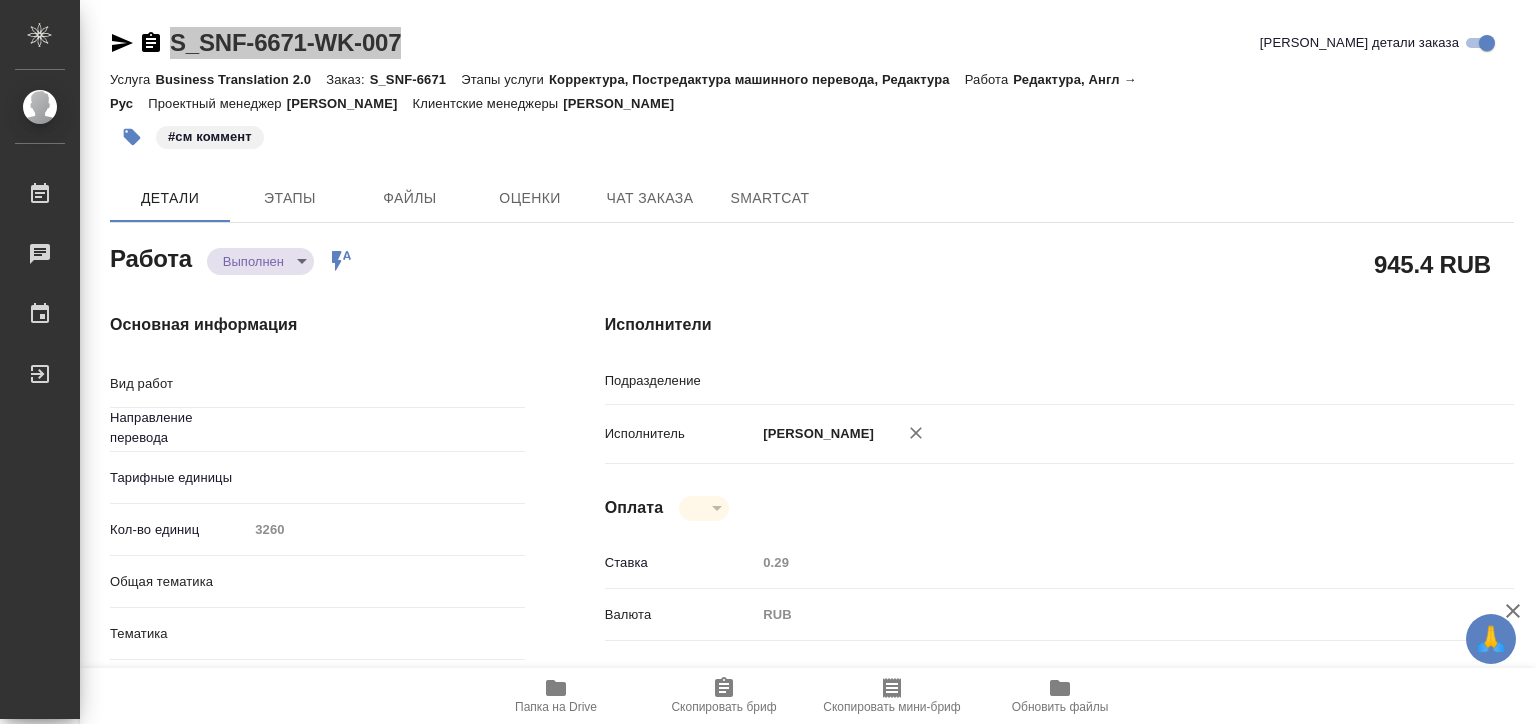 type on "x" 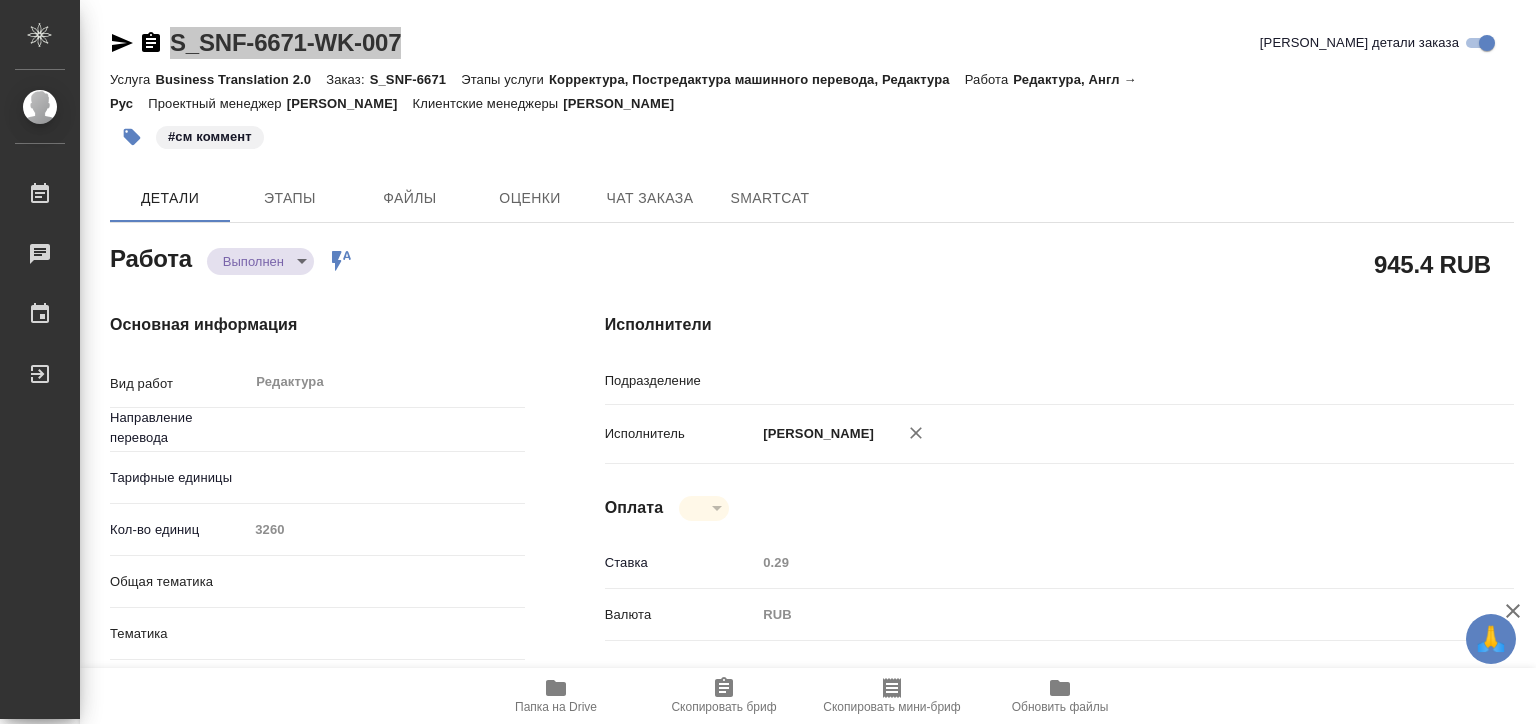 type on "x" 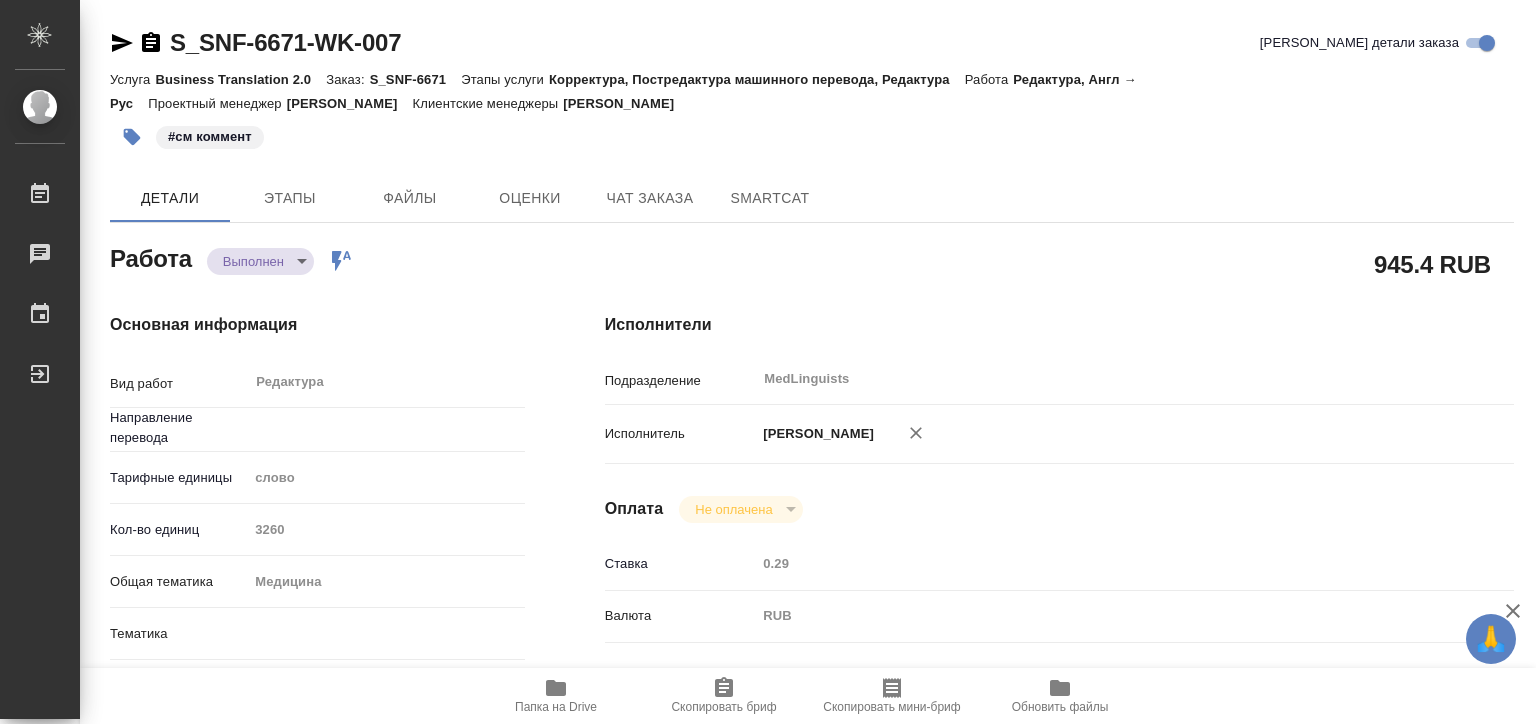 type on "x" 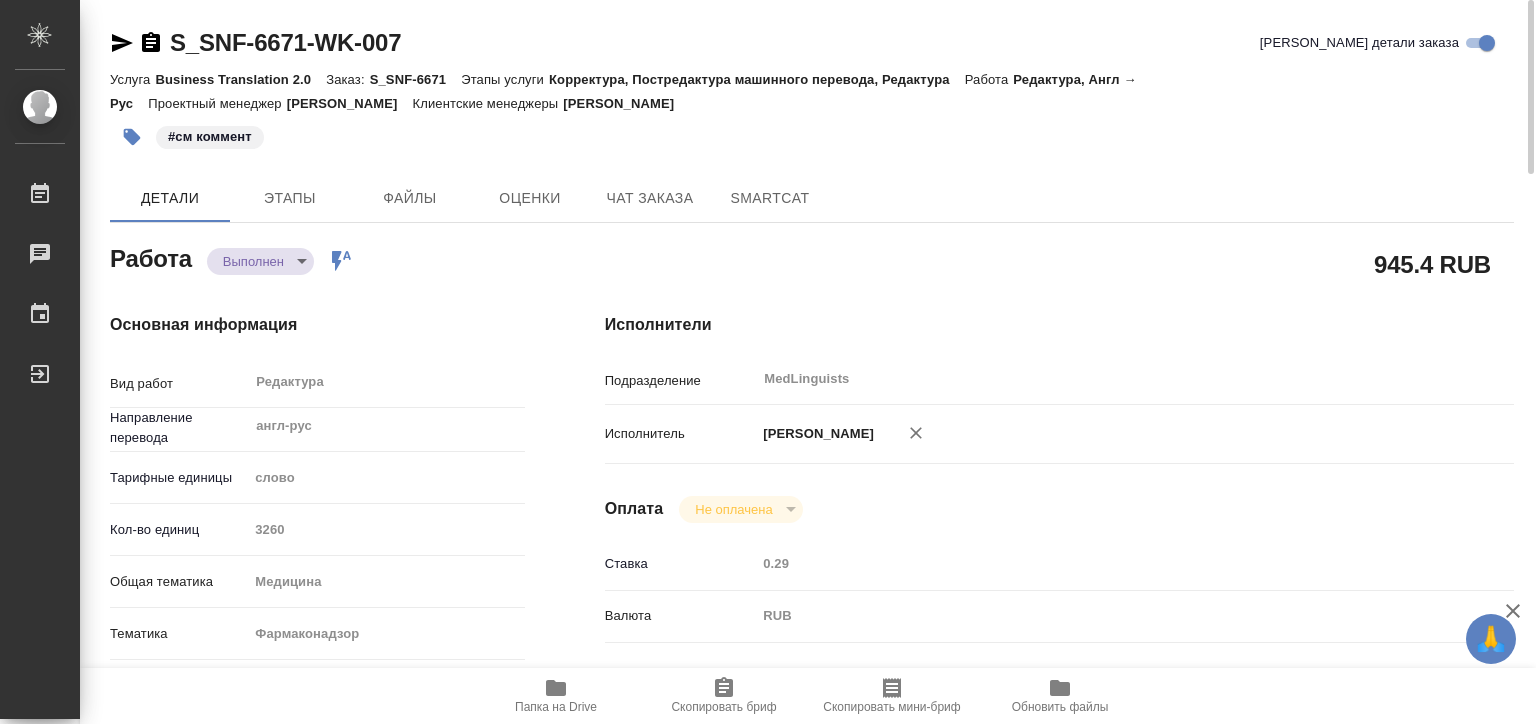 type on "x" 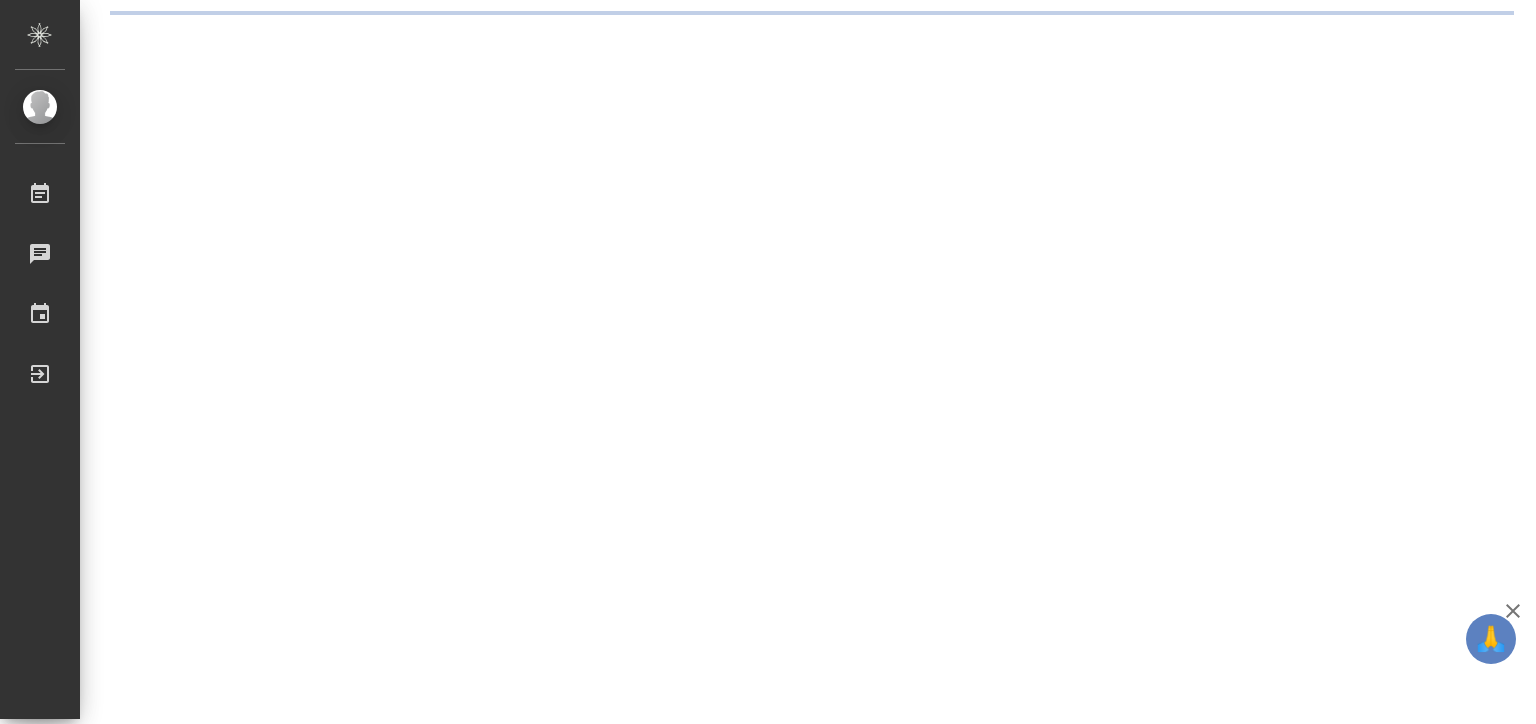 scroll, scrollTop: 0, scrollLeft: 0, axis: both 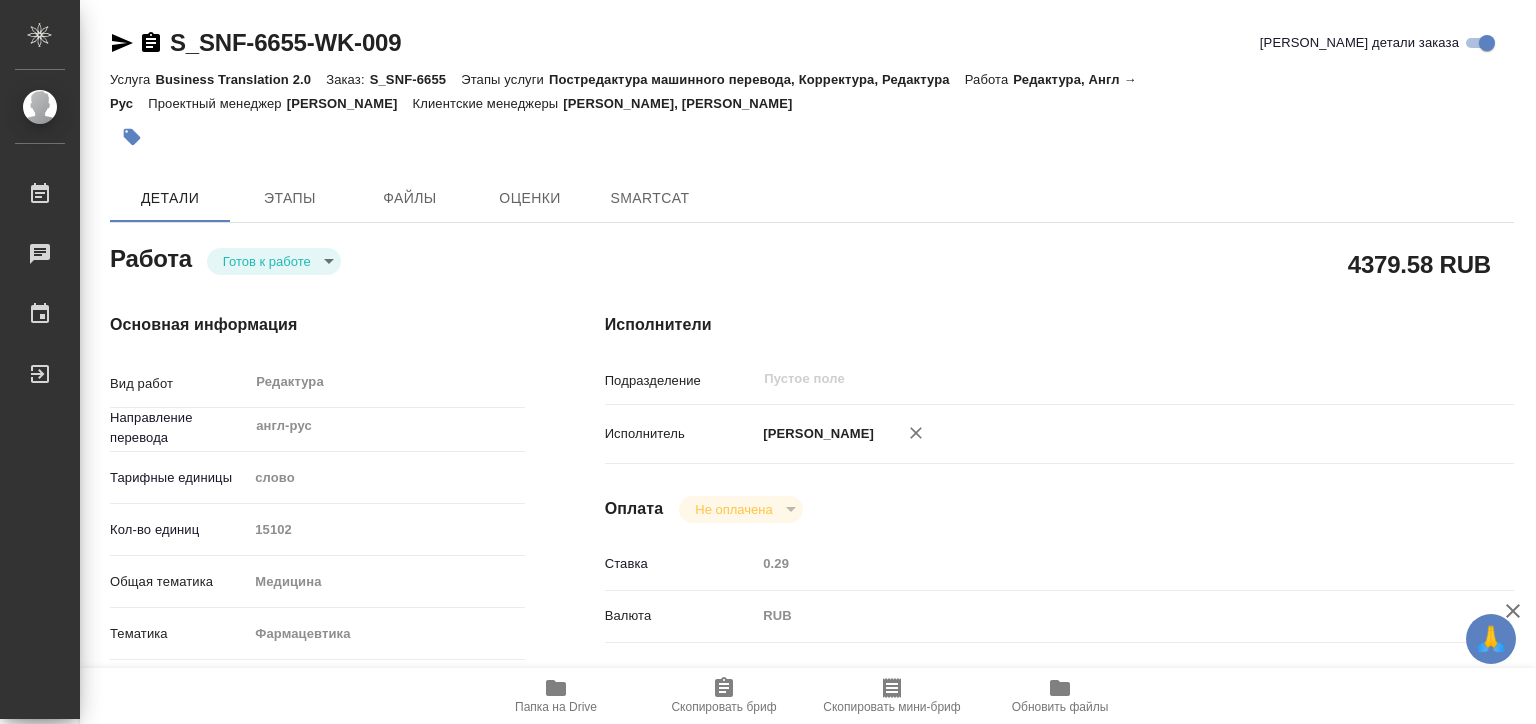 type on "x" 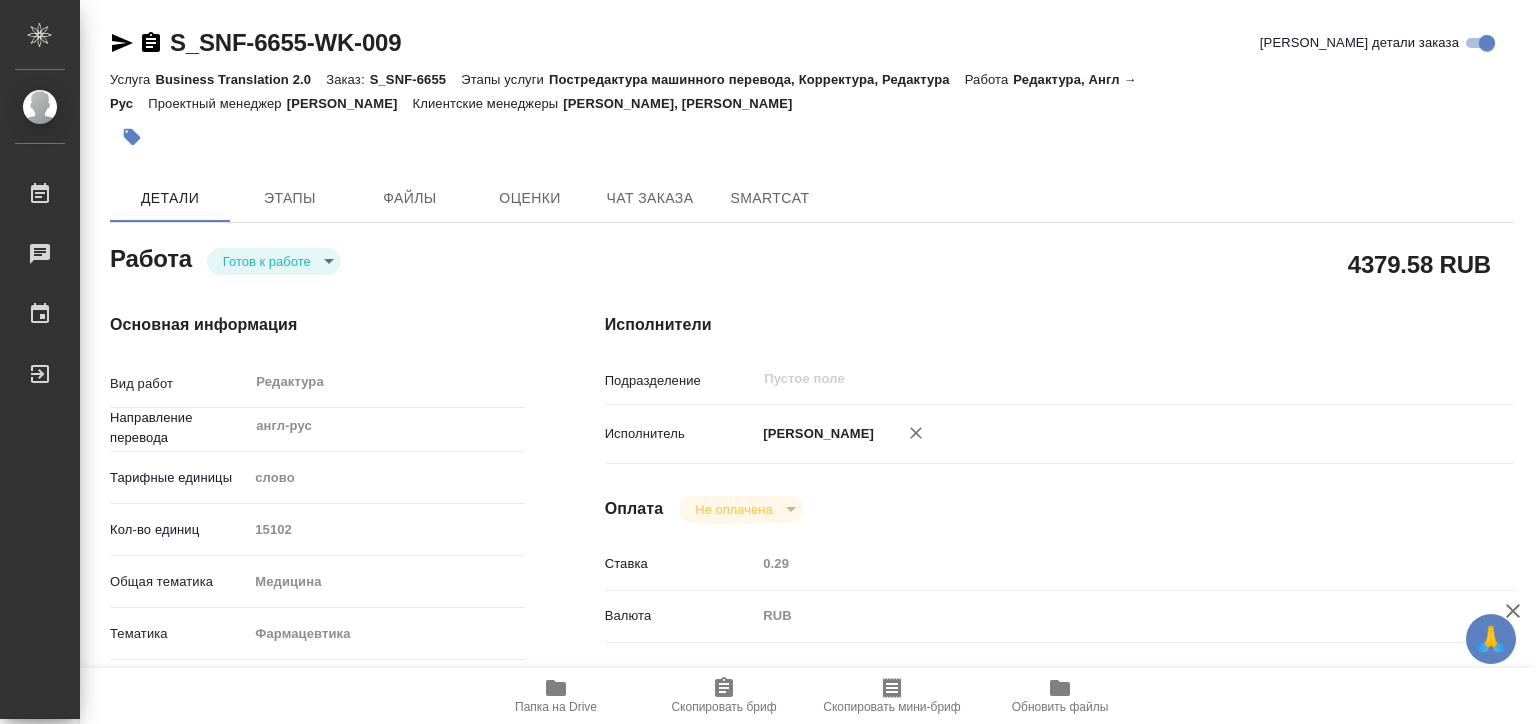 type on "x" 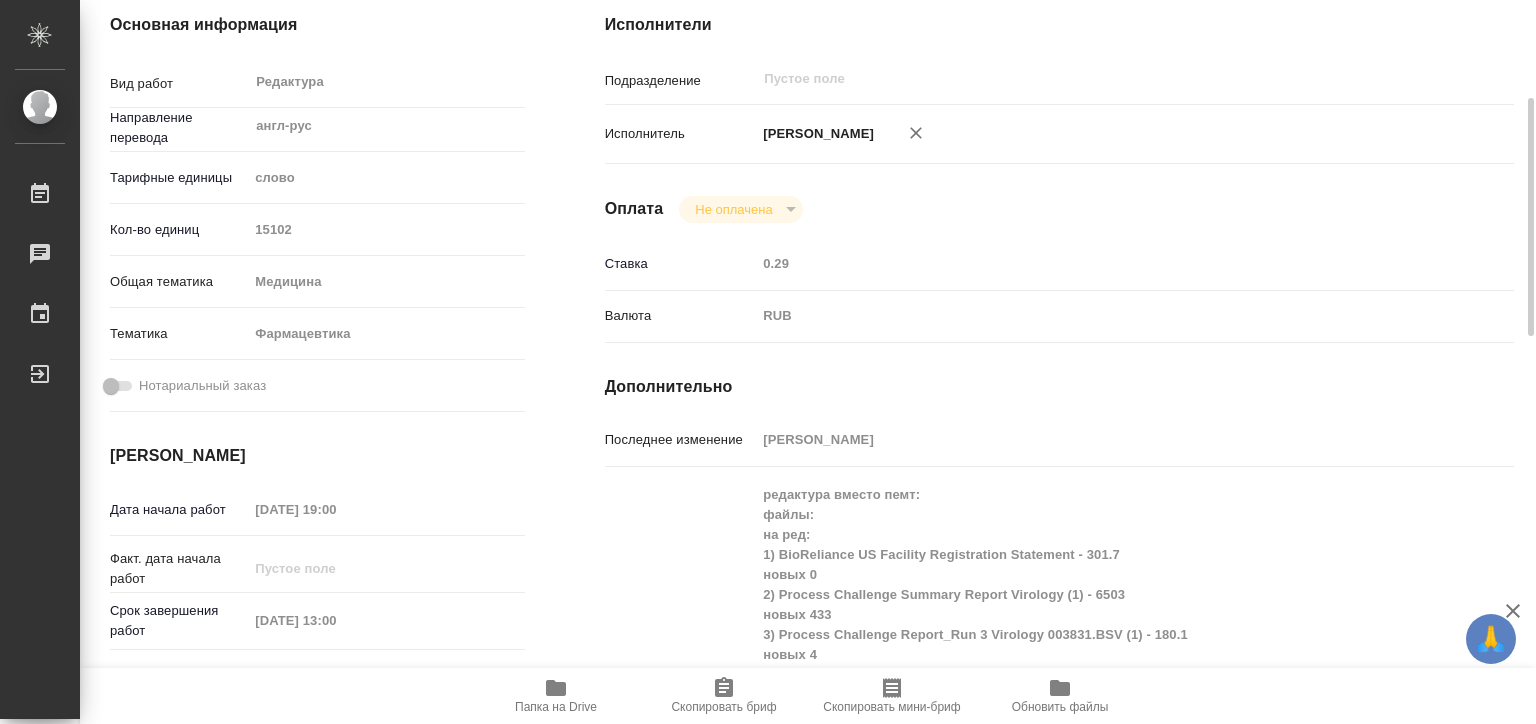 scroll, scrollTop: 0, scrollLeft: 0, axis: both 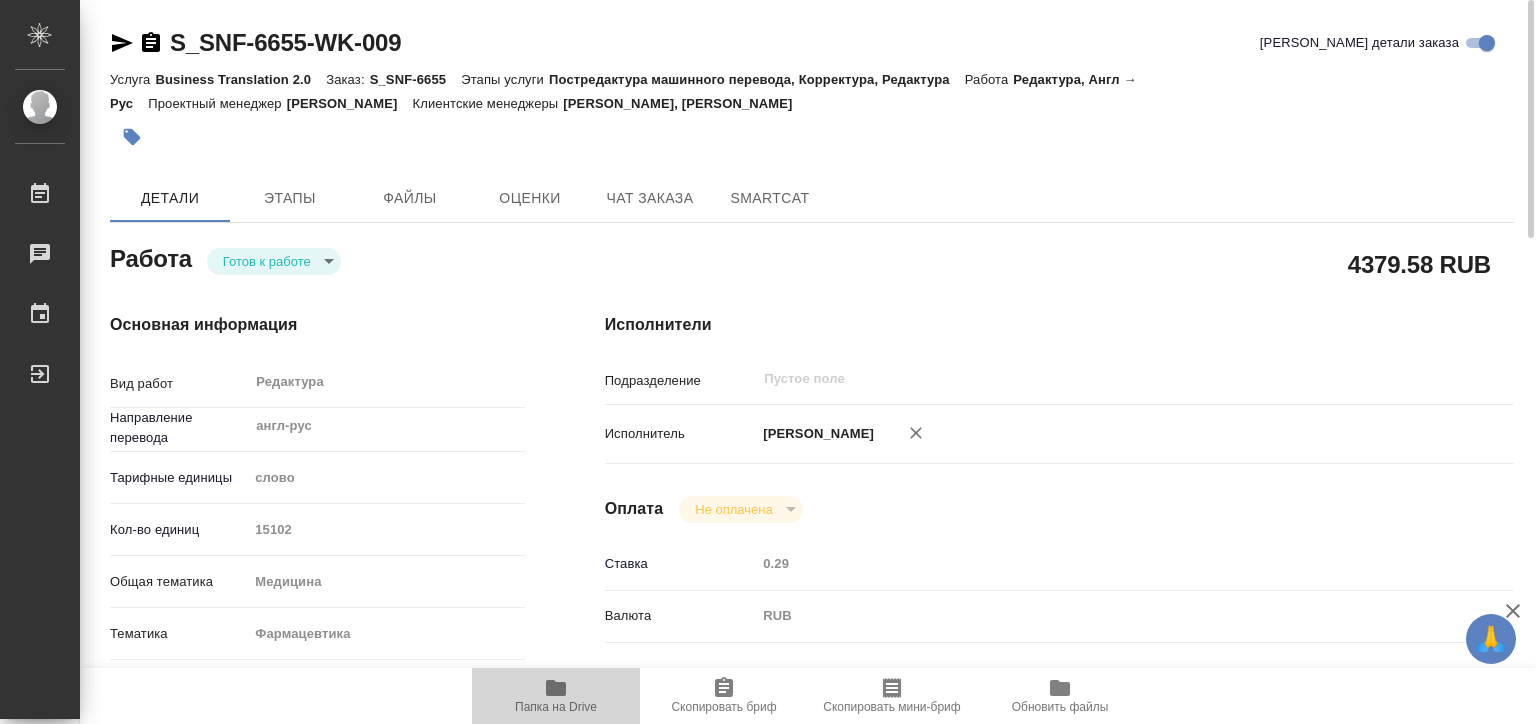 click 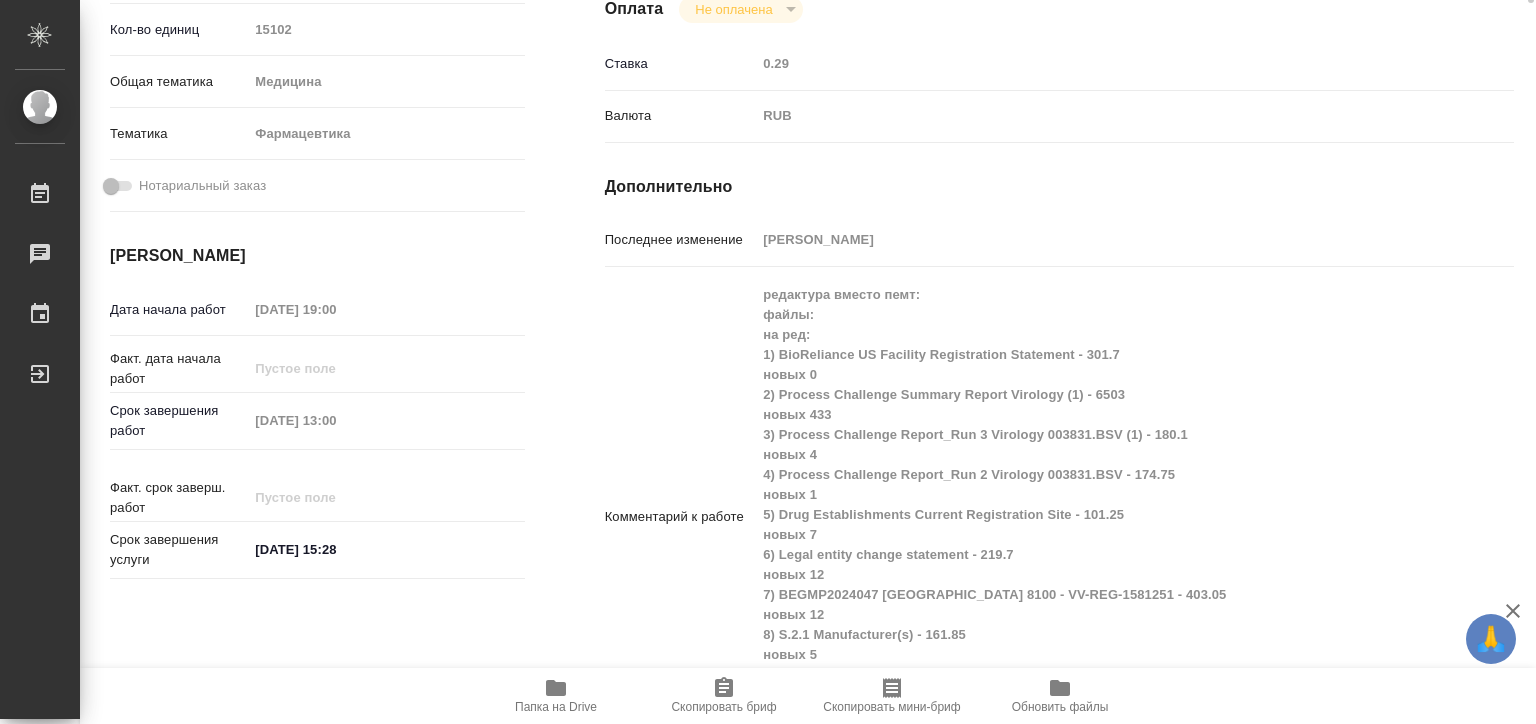 scroll, scrollTop: 0, scrollLeft: 0, axis: both 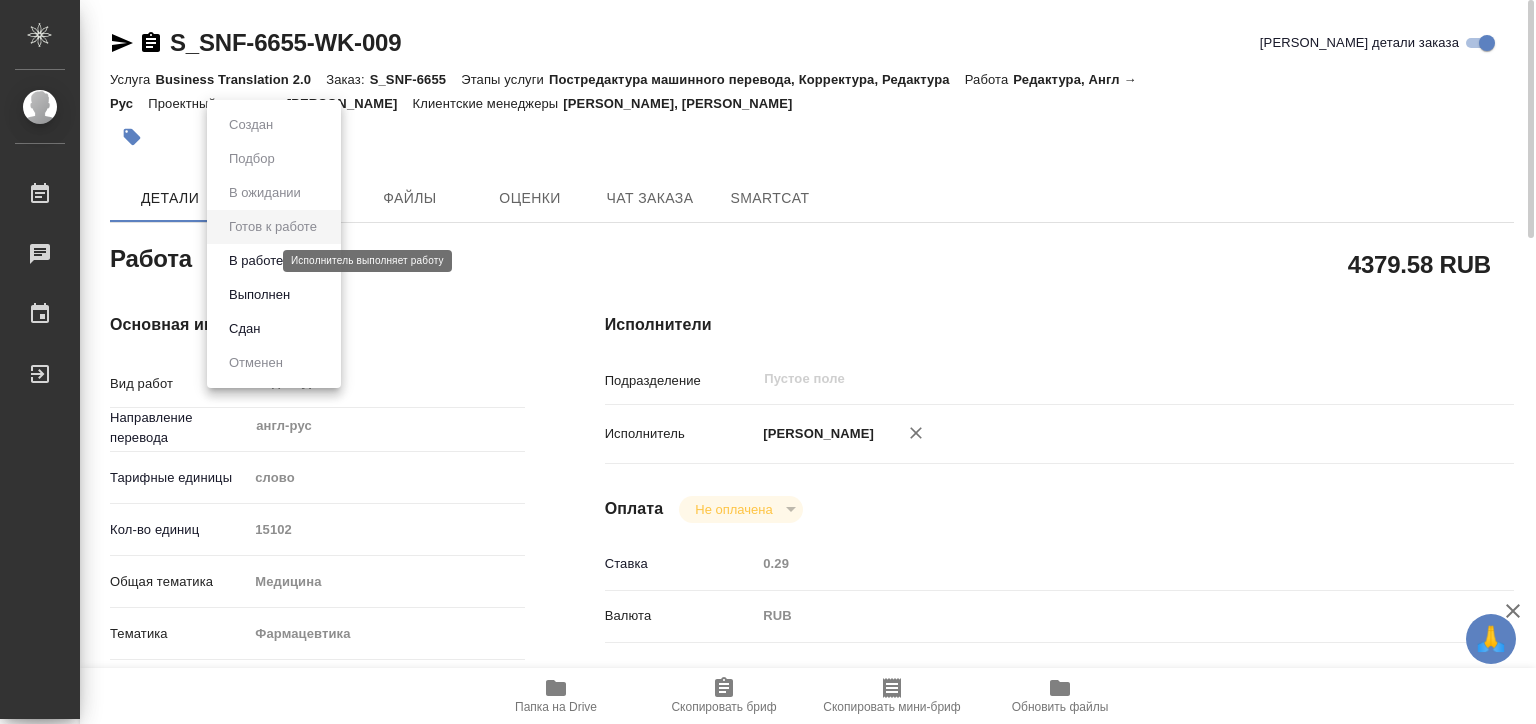 click on "🙏 .cls-1
fill:#fff;
AWATERA [PERSON_NAME] 0 Чаты График Выйти S_SNF-6655-WK-009 Кратко детали заказа Услуга Business Translation 2.0 Заказ: S_SNF-6655 Этапы услуги Постредактура машинного перевода, Корректура, Редактура [PERSON_NAME], Англ → Рус Проектный менеджер [PERSON_NAME] менеджеры [PERSON_NAME], [PERSON_NAME] Детали Этапы Файлы Оценки Чат заказа SmartCat Работа Готов к работе readyForWork 4379.58 RUB Основная информация Вид работ Редактура x ​ Направление перевода англ-рус ​ Тарифные единицы слово 5a8b1489cc6b4906c91bfd90 Кол-во единиц 15102 Общая тематика med ​" at bounding box center (768, 362) 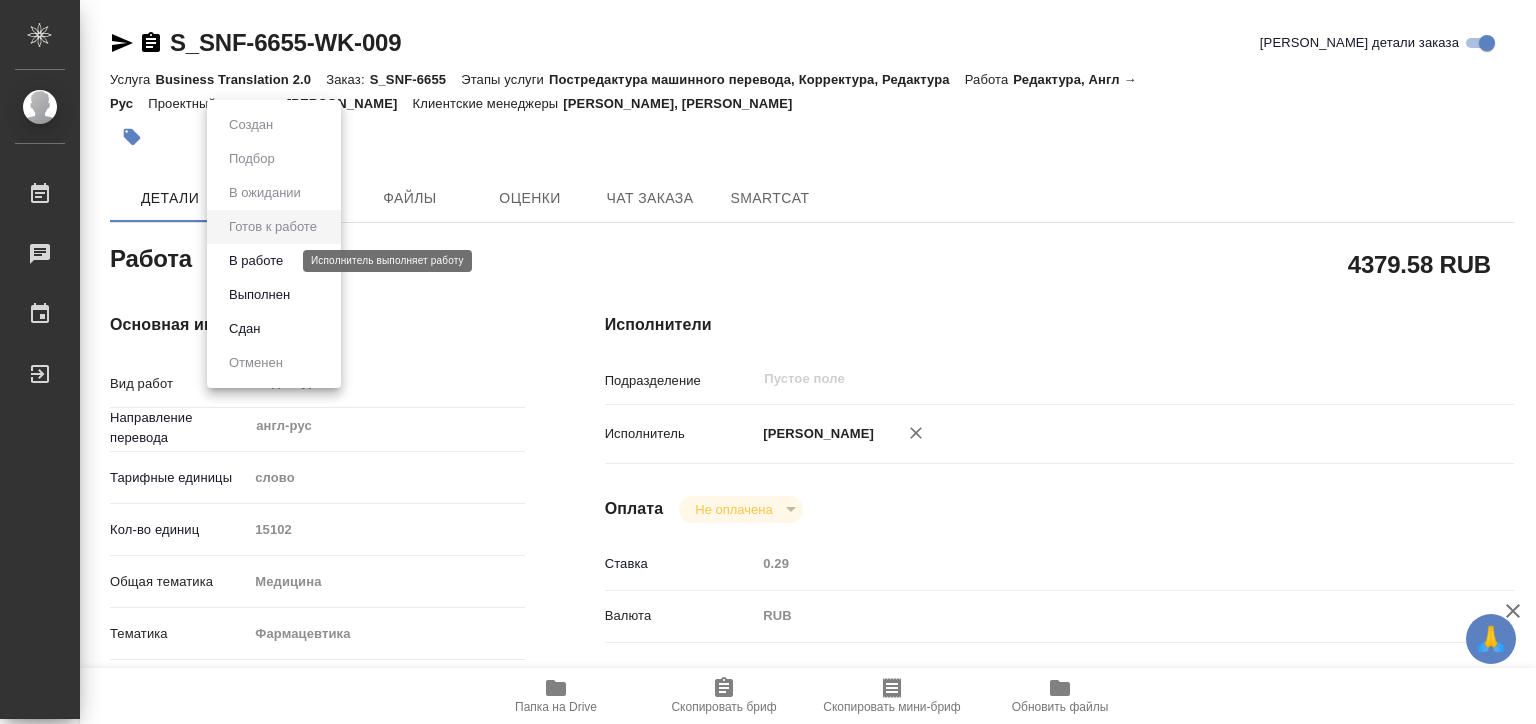 click on "В работе" at bounding box center [256, 261] 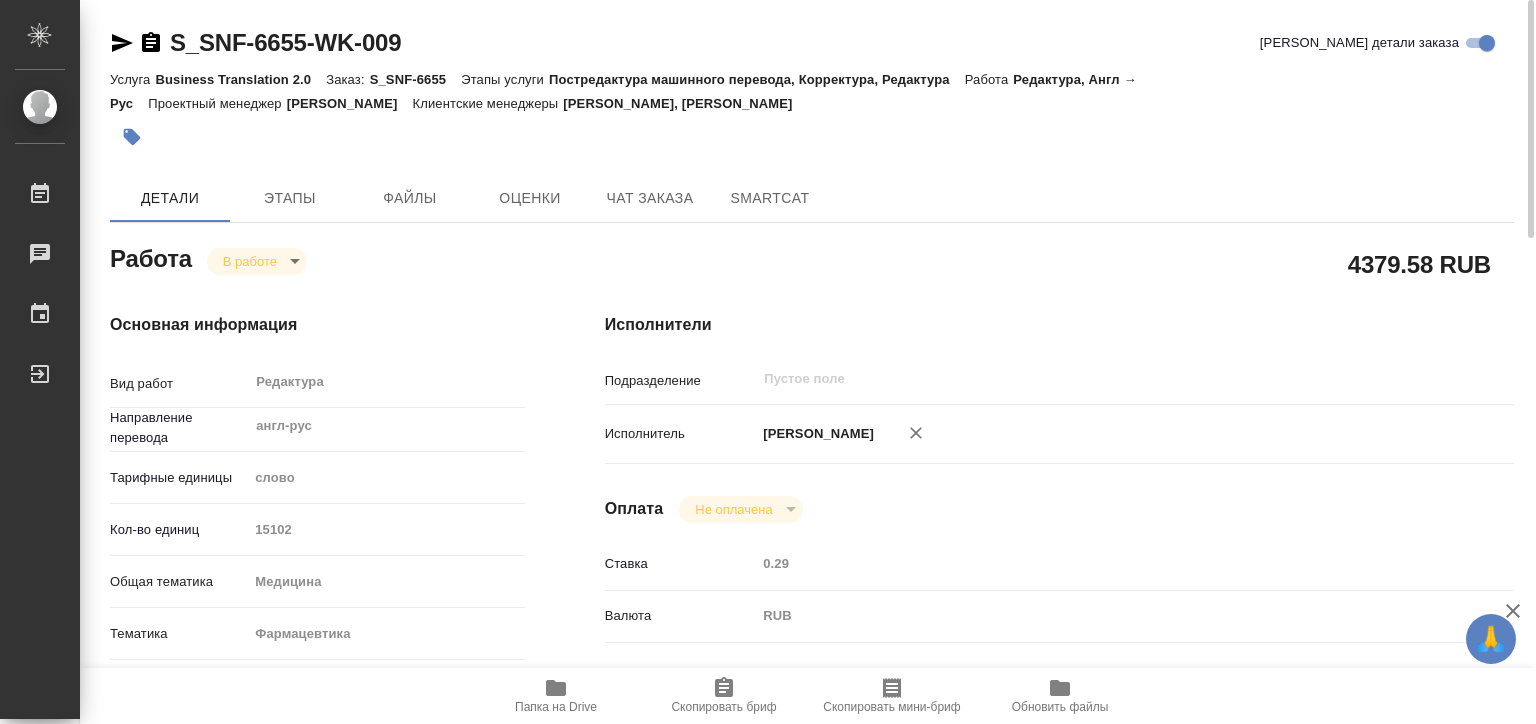 type on "x" 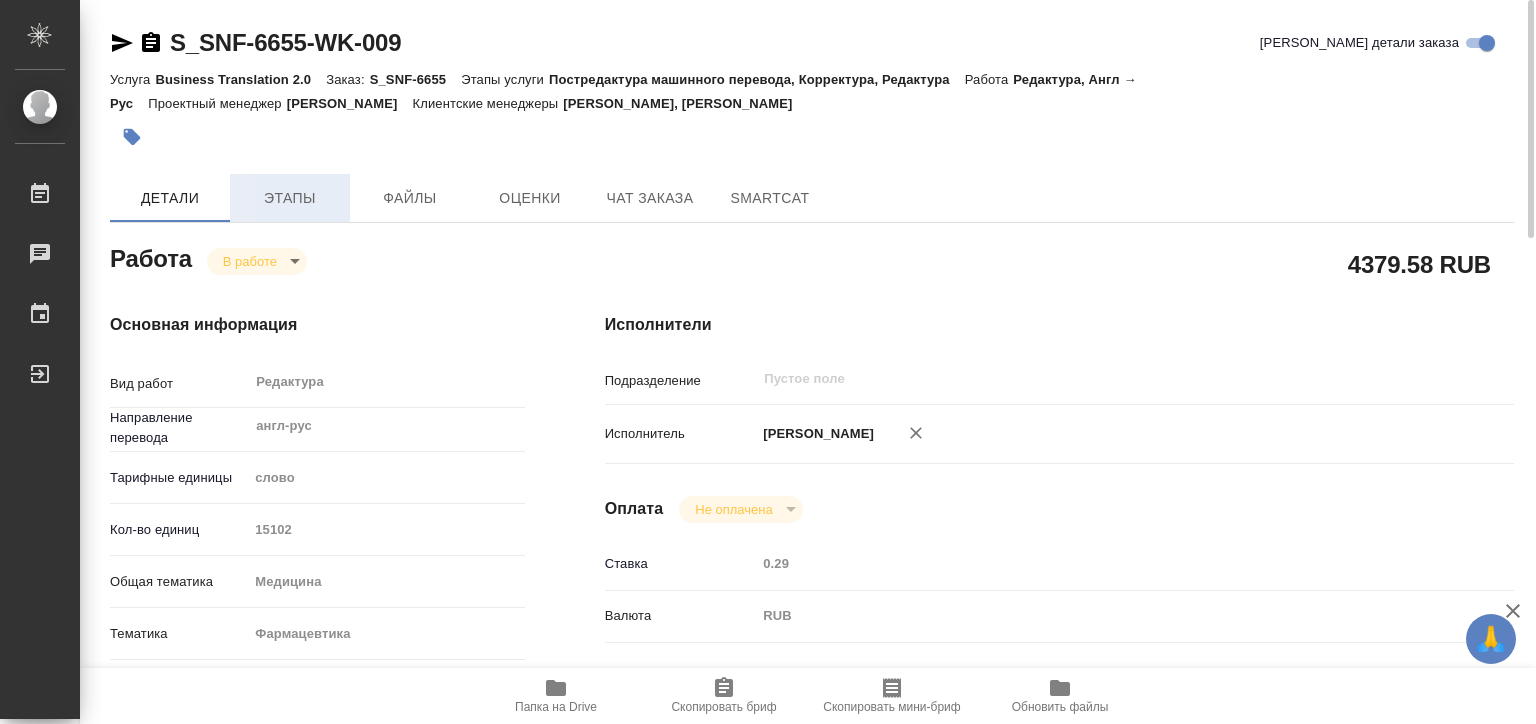 click on "Этапы" at bounding box center [290, 198] 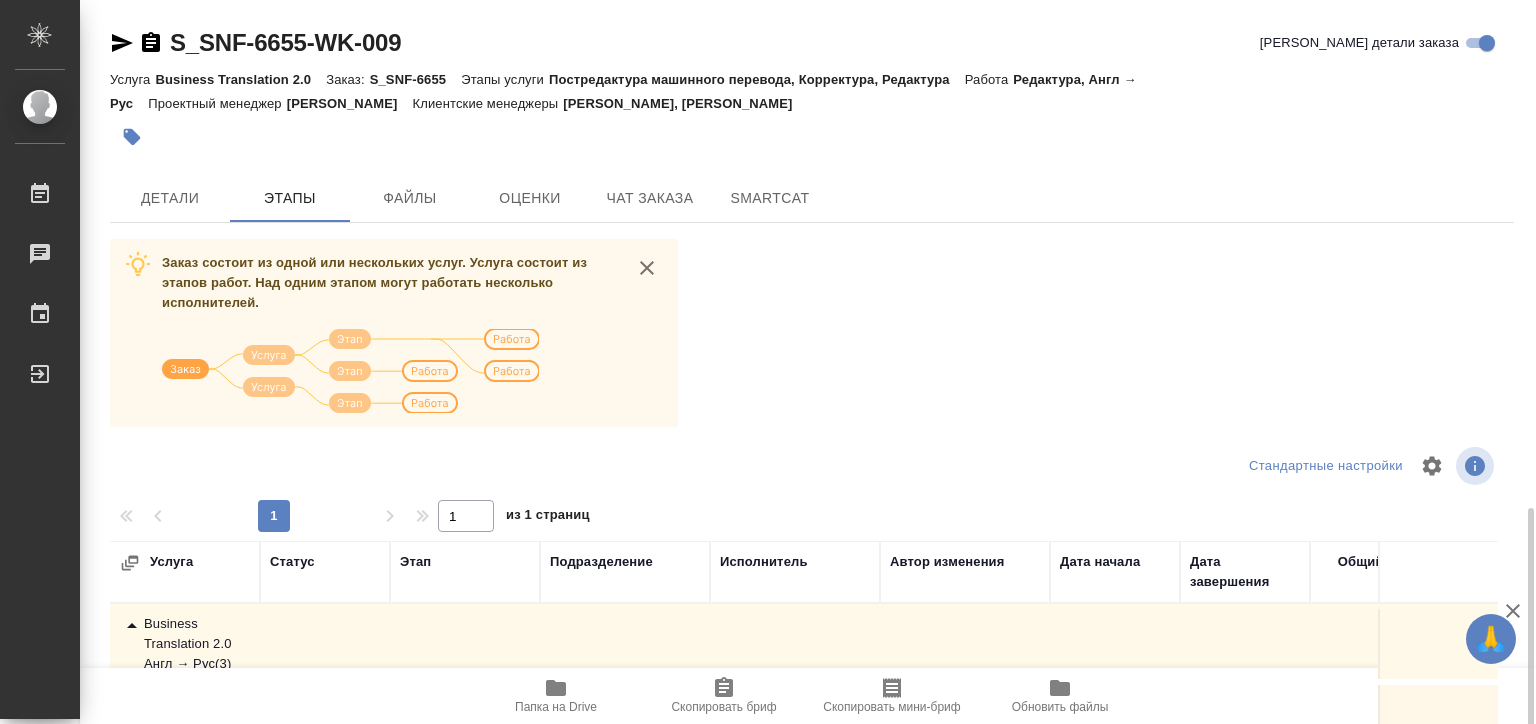 scroll, scrollTop: 318, scrollLeft: 0, axis: vertical 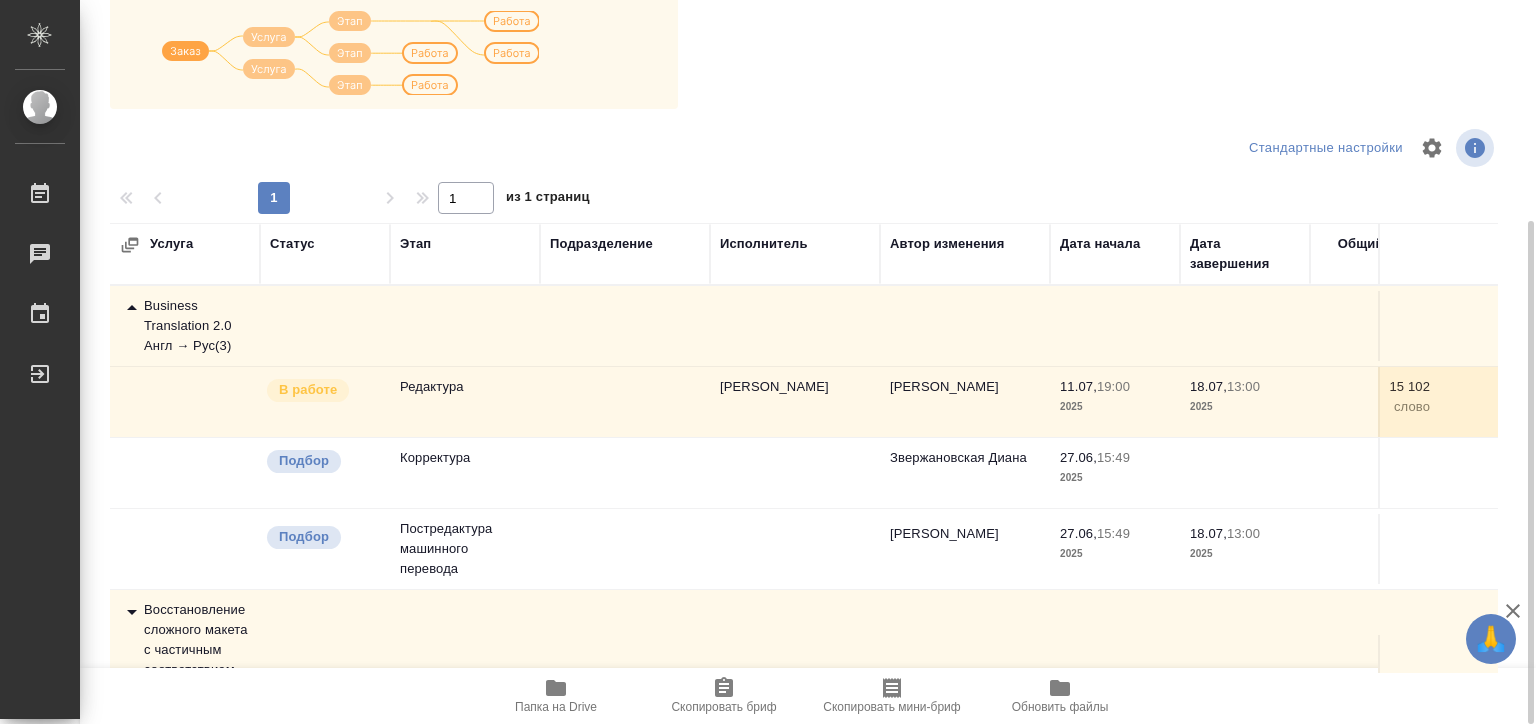 click on "Business Translation 2.0 Англ → Рус  ( 3 )" at bounding box center [185, 326] 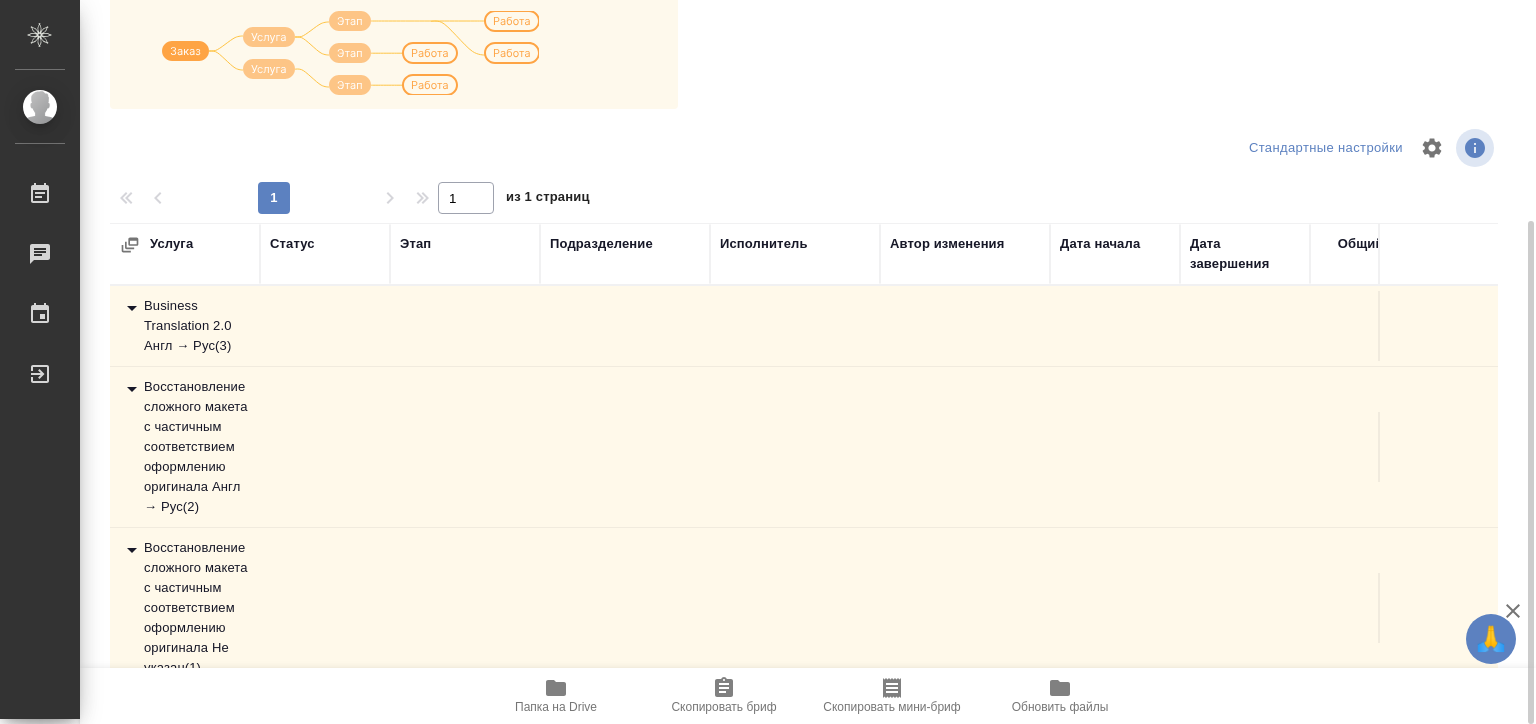 click on "Восстановление сложного макета с частичным соответствием оформлению оригинала Англ → Рус  ( 2 )" at bounding box center (185, 447) 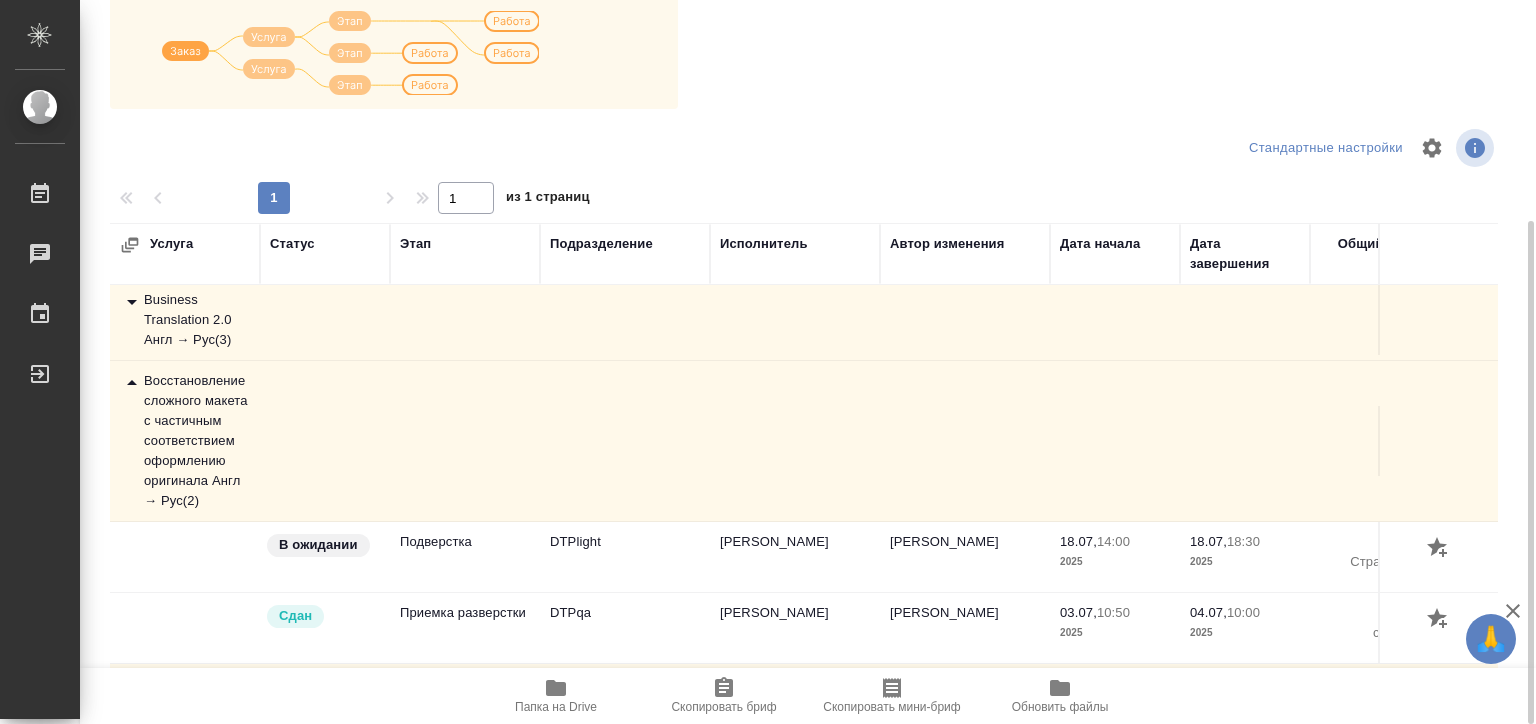 scroll, scrollTop: 0, scrollLeft: 0, axis: both 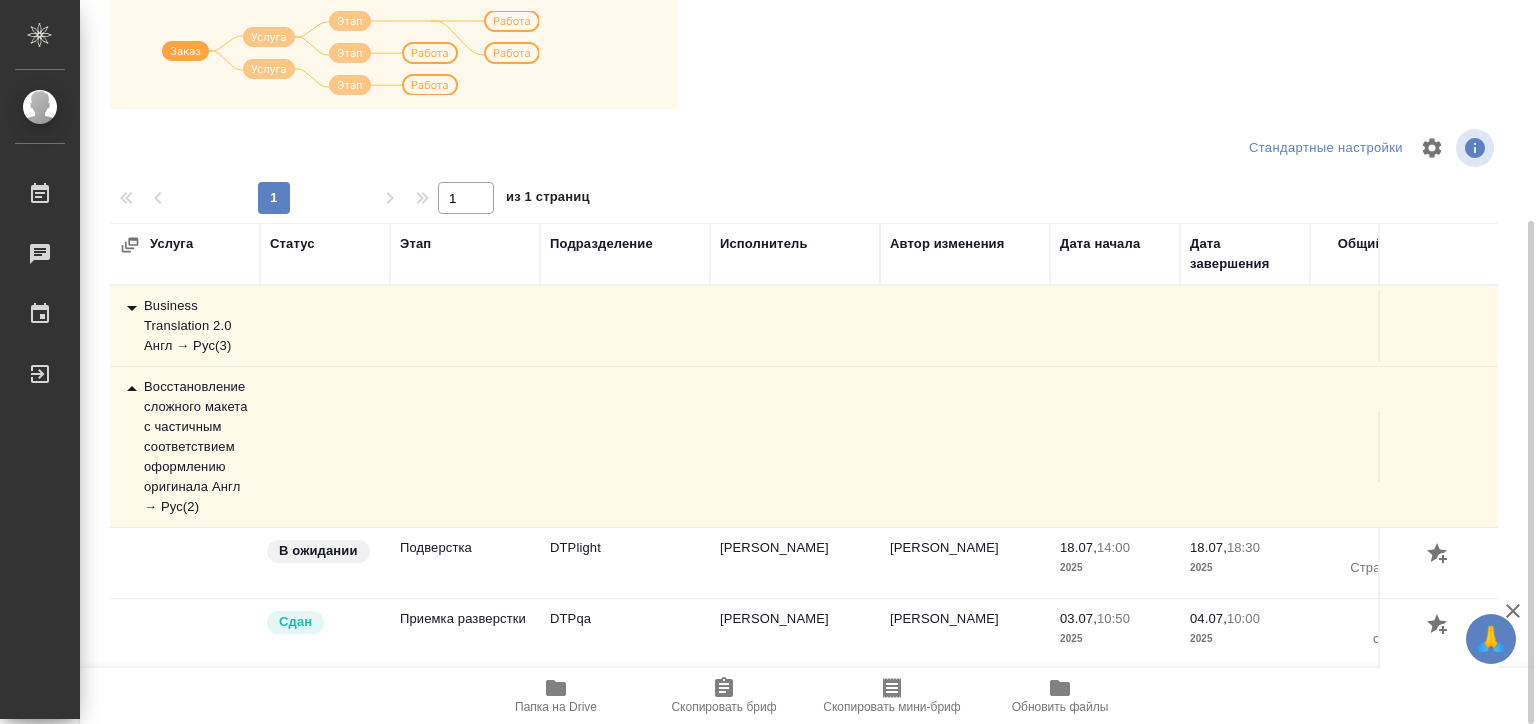 click on "Восстановление сложного макета с частичным соответствием оформлению оригинала Англ → Рус  ( 2 )" at bounding box center (185, 447) 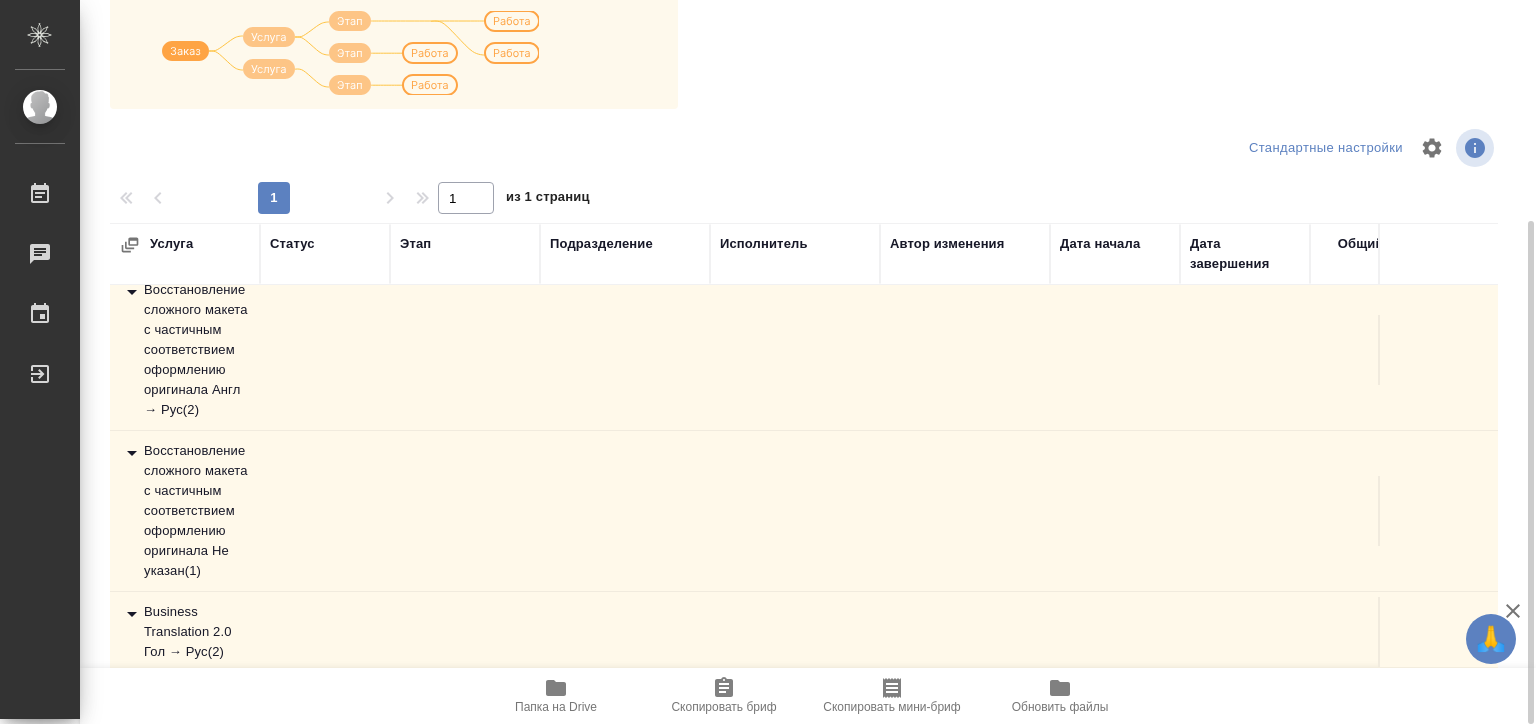 click on "Восстановление сложного макета с частичным соответствием оформлению оригинала Не указан  ( 1 )" at bounding box center (185, 511) 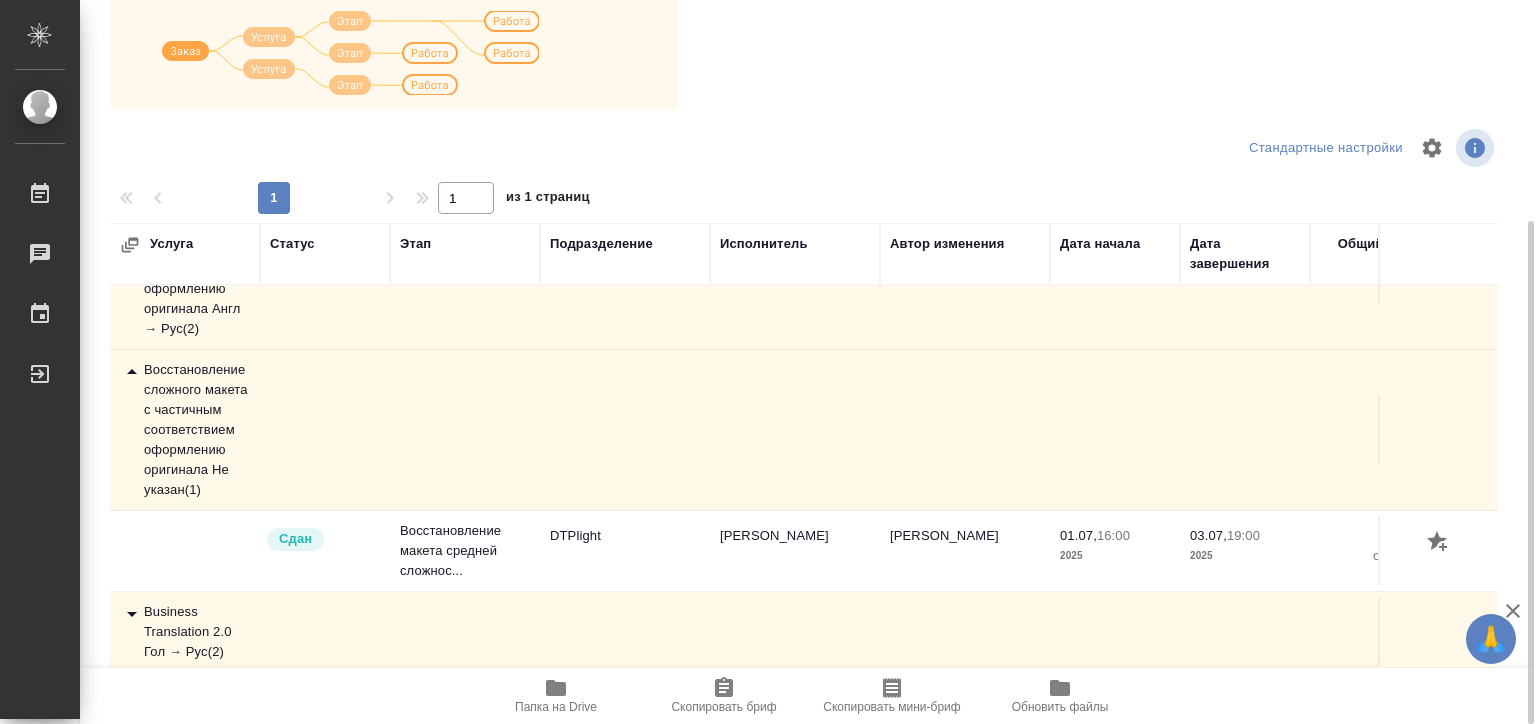 scroll, scrollTop: 191, scrollLeft: 0, axis: vertical 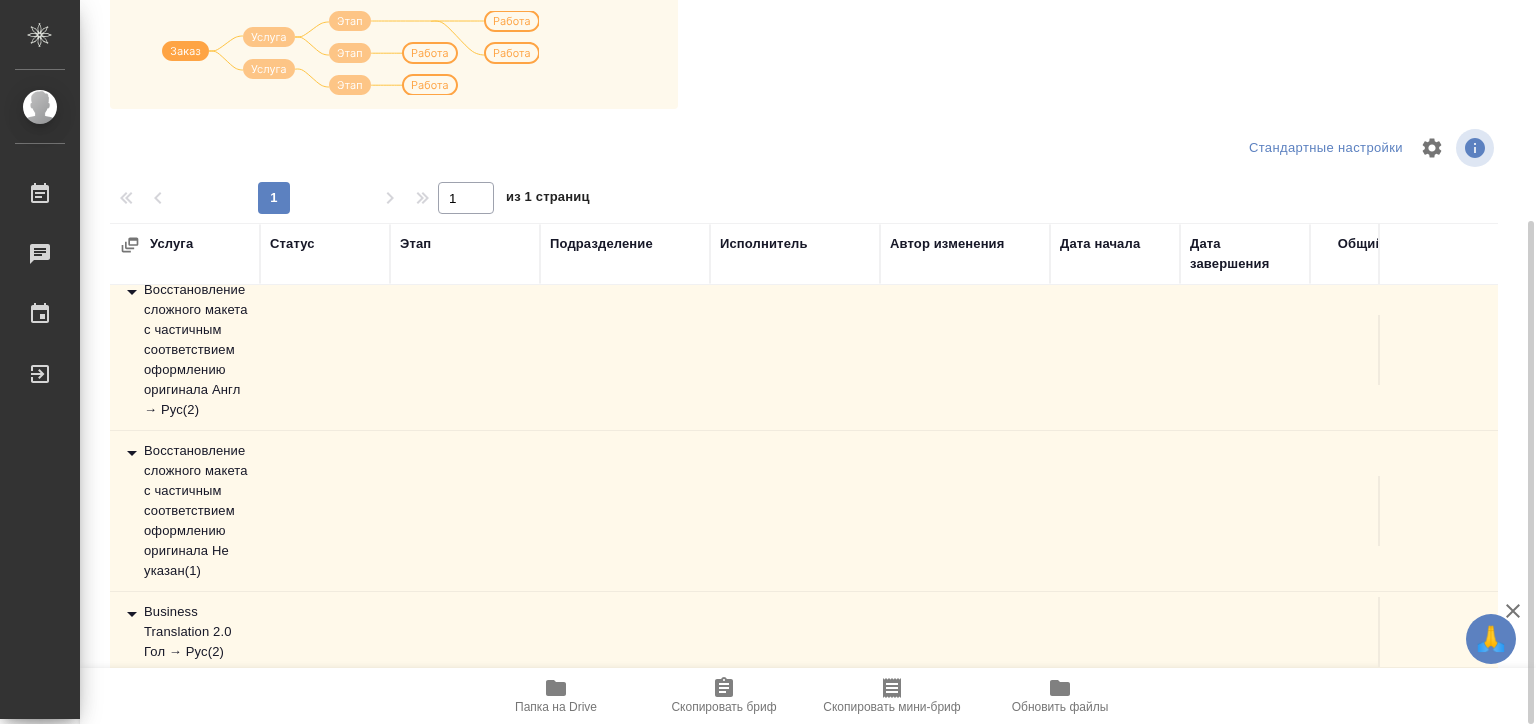 click on "Business Translation 2.0 Гол → Рус  ( 2 )" at bounding box center [185, 632] 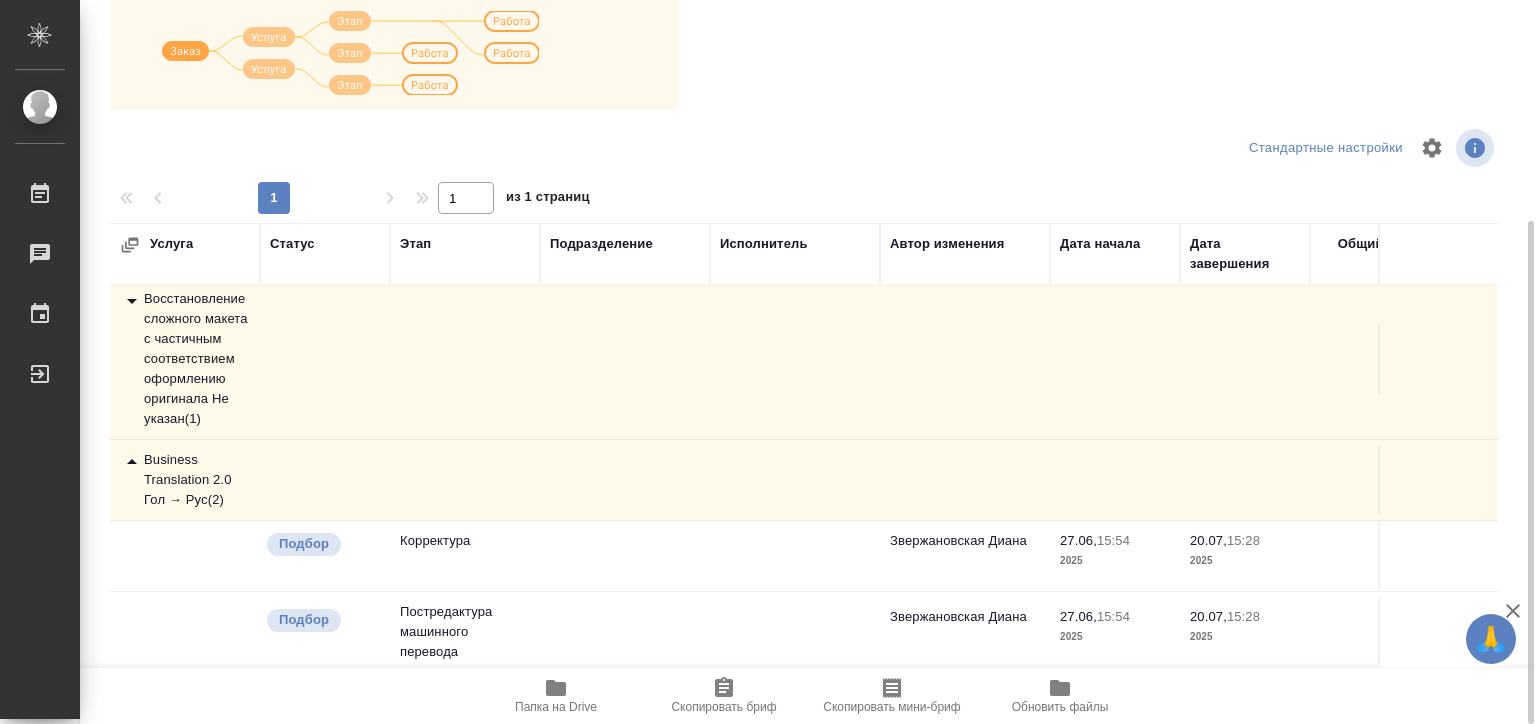 scroll, scrollTop: 262, scrollLeft: 0, axis: vertical 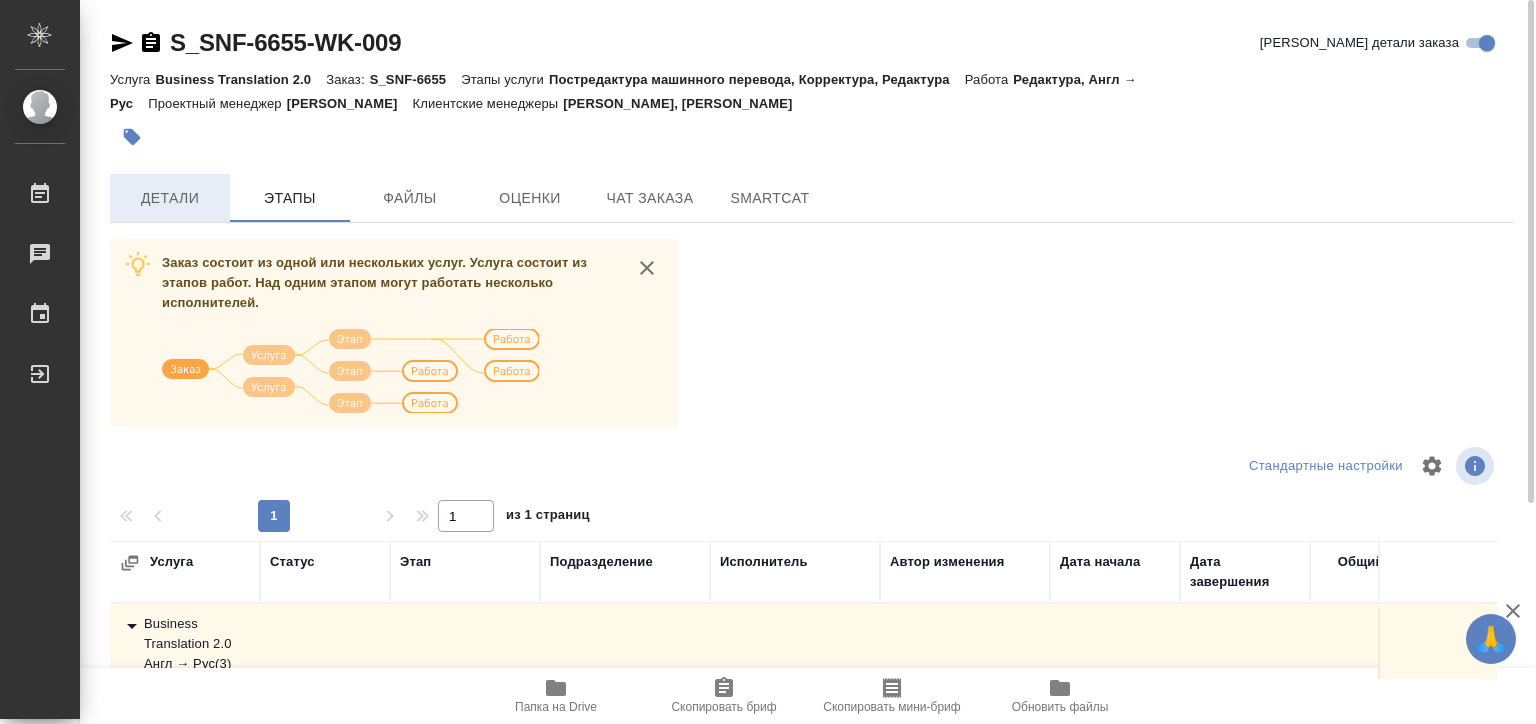 click on "Детали" at bounding box center (170, 198) 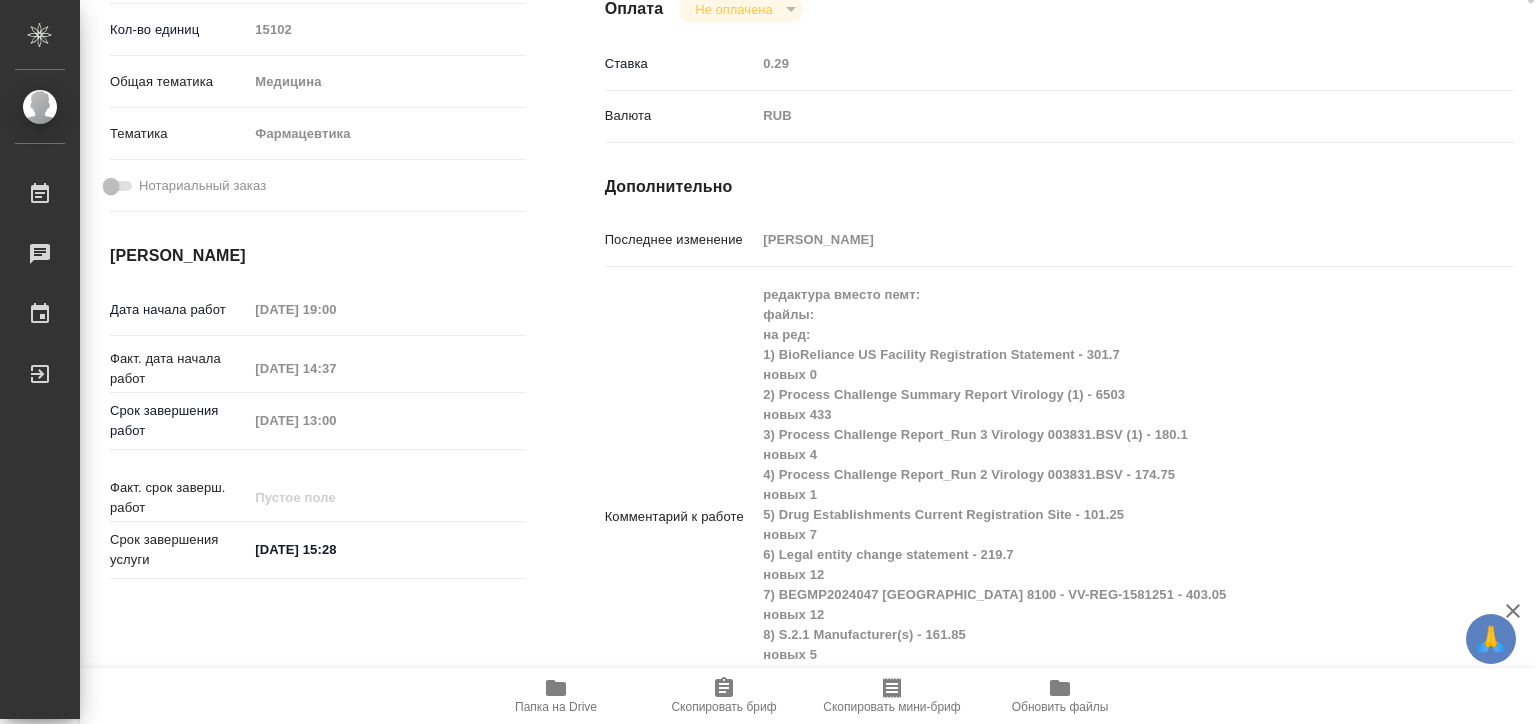 type on "x" 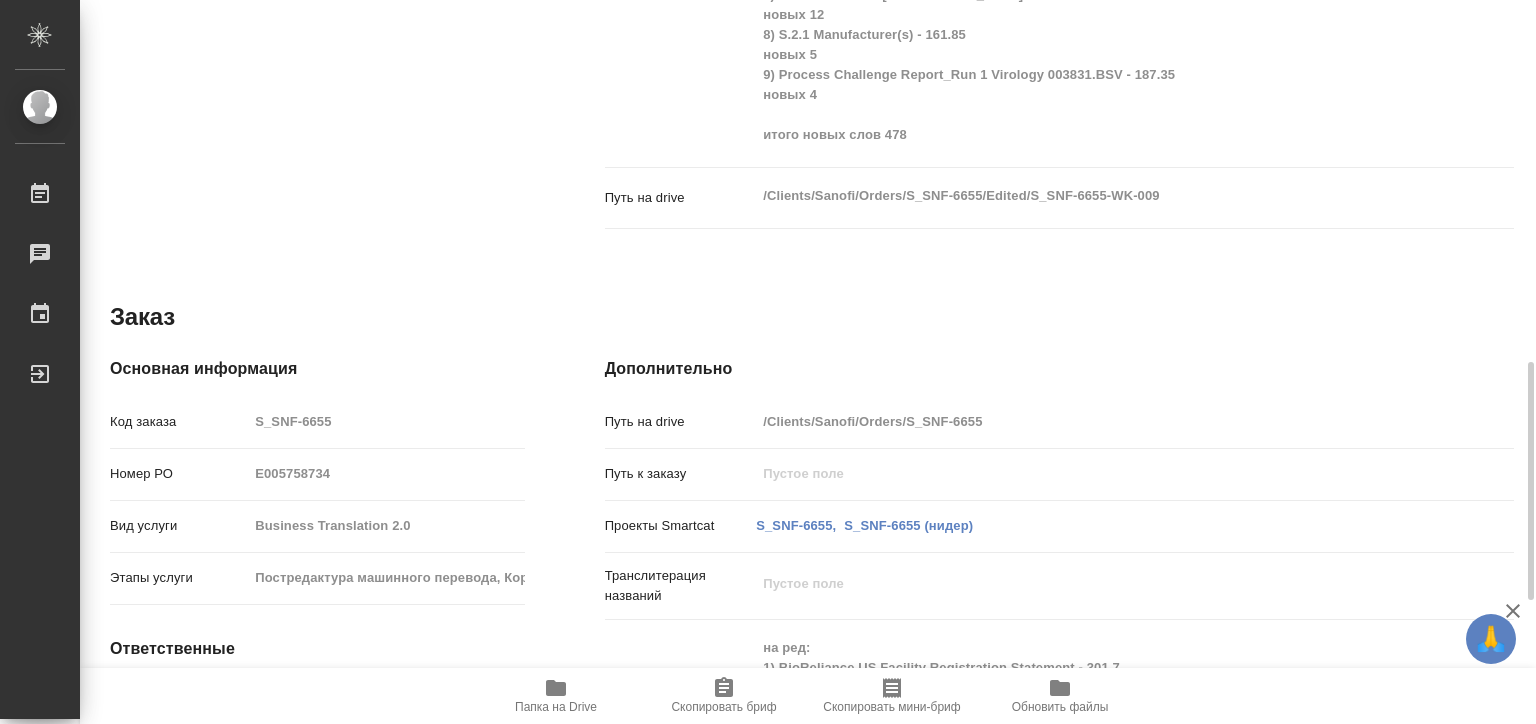 type on "x" 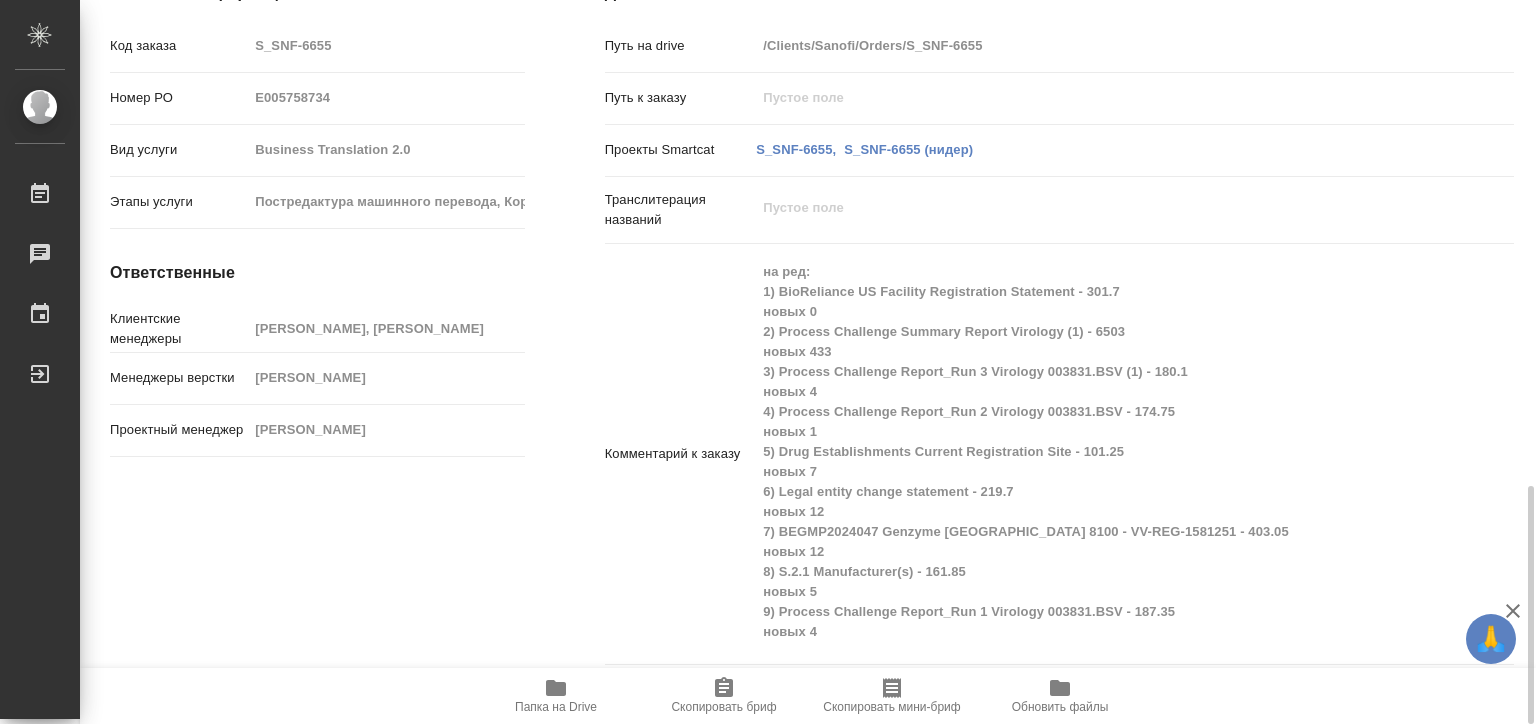 type on "x" 